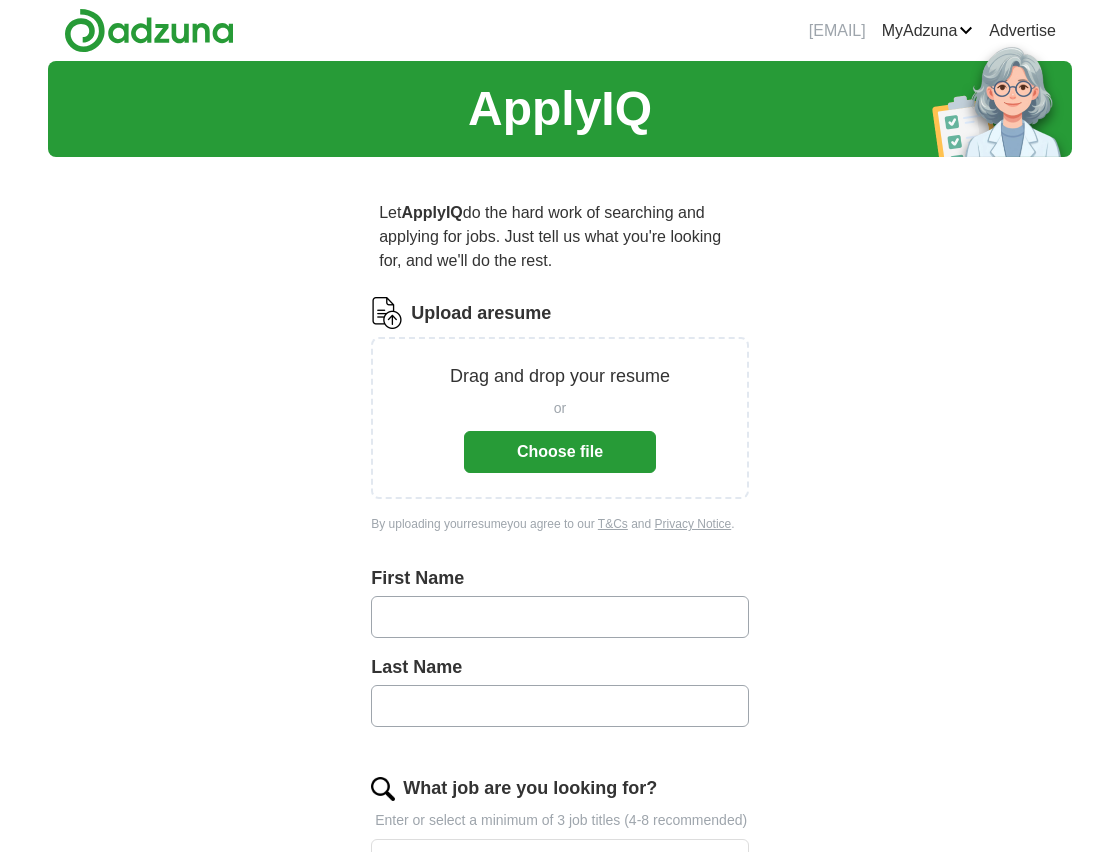 scroll, scrollTop: 0, scrollLeft: 0, axis: both 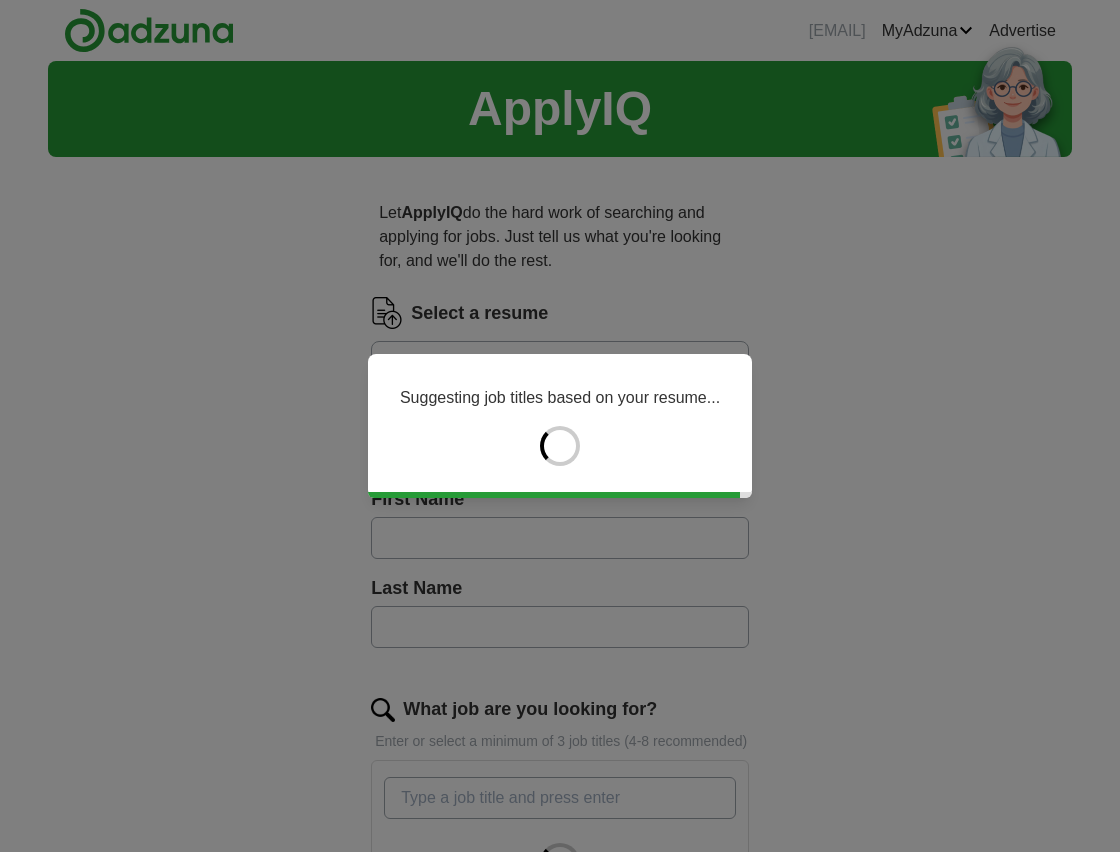 type on "****" 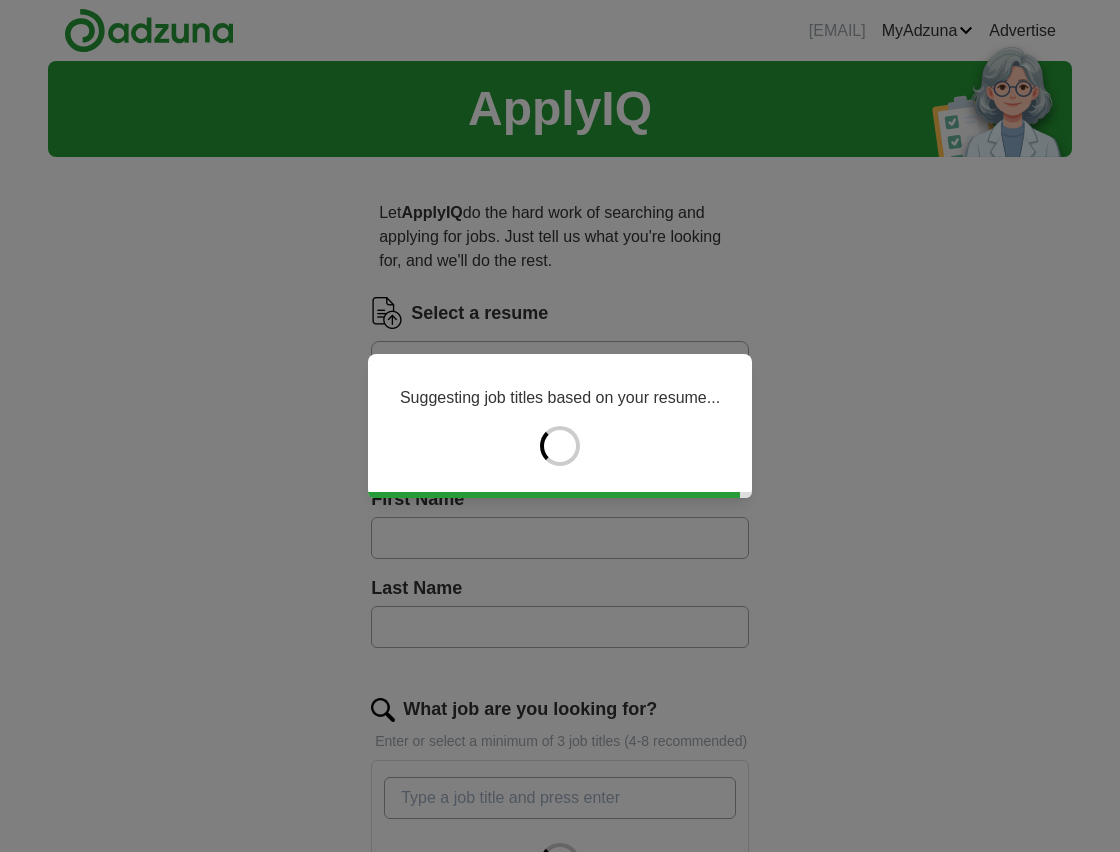 type on "*******" 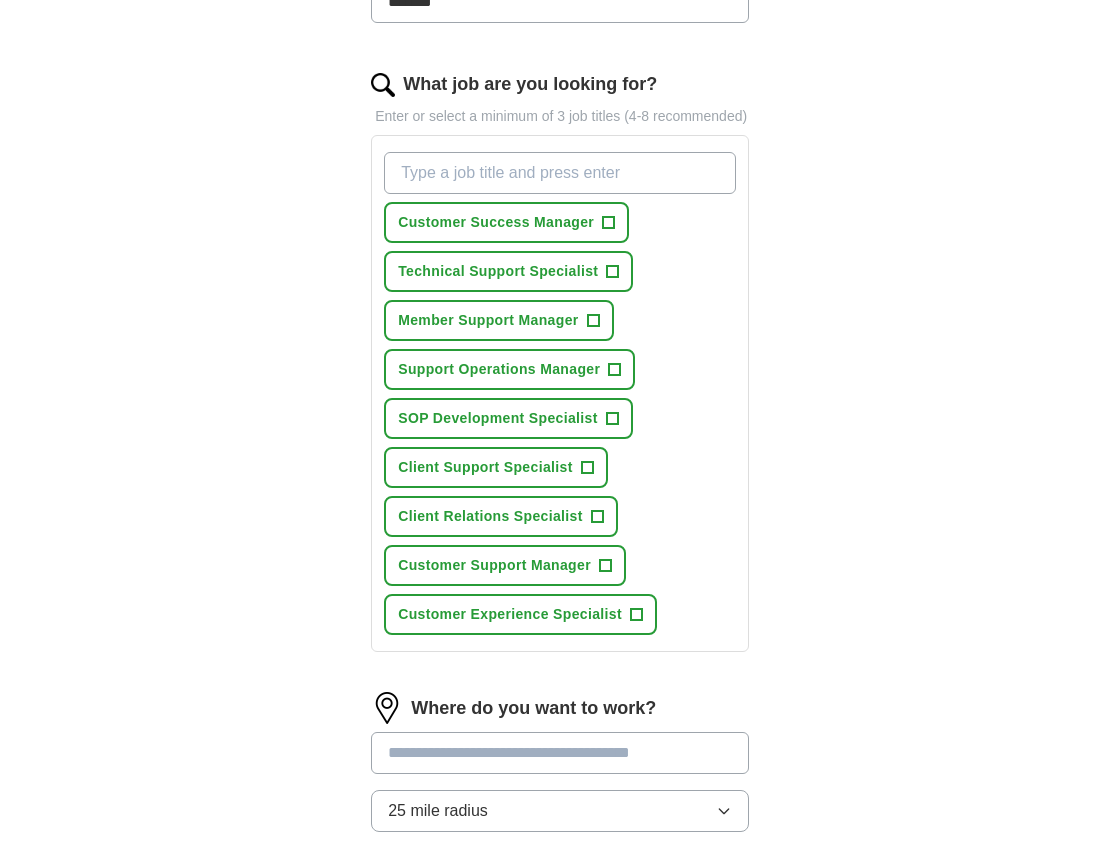 scroll, scrollTop: 570, scrollLeft: 0, axis: vertical 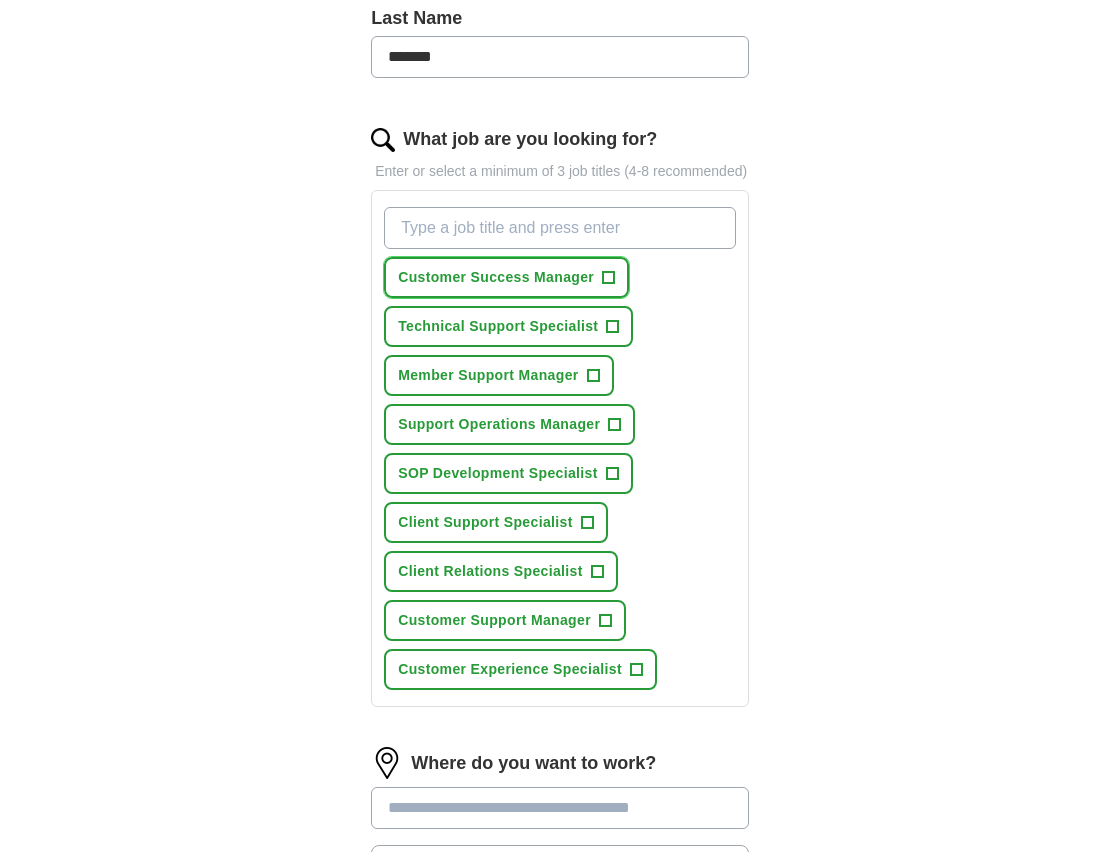 click on "+" at bounding box center [609, 278] 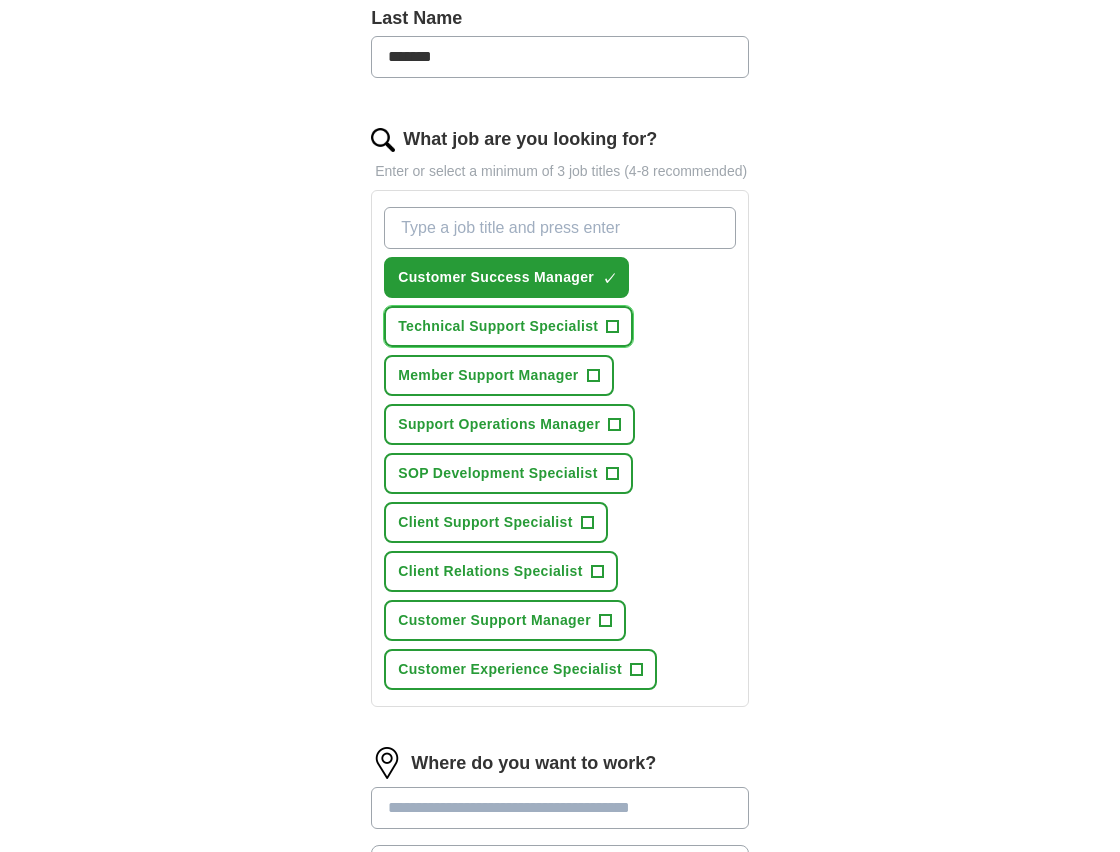 click on "Technical Support Specialist +" at bounding box center [508, 326] 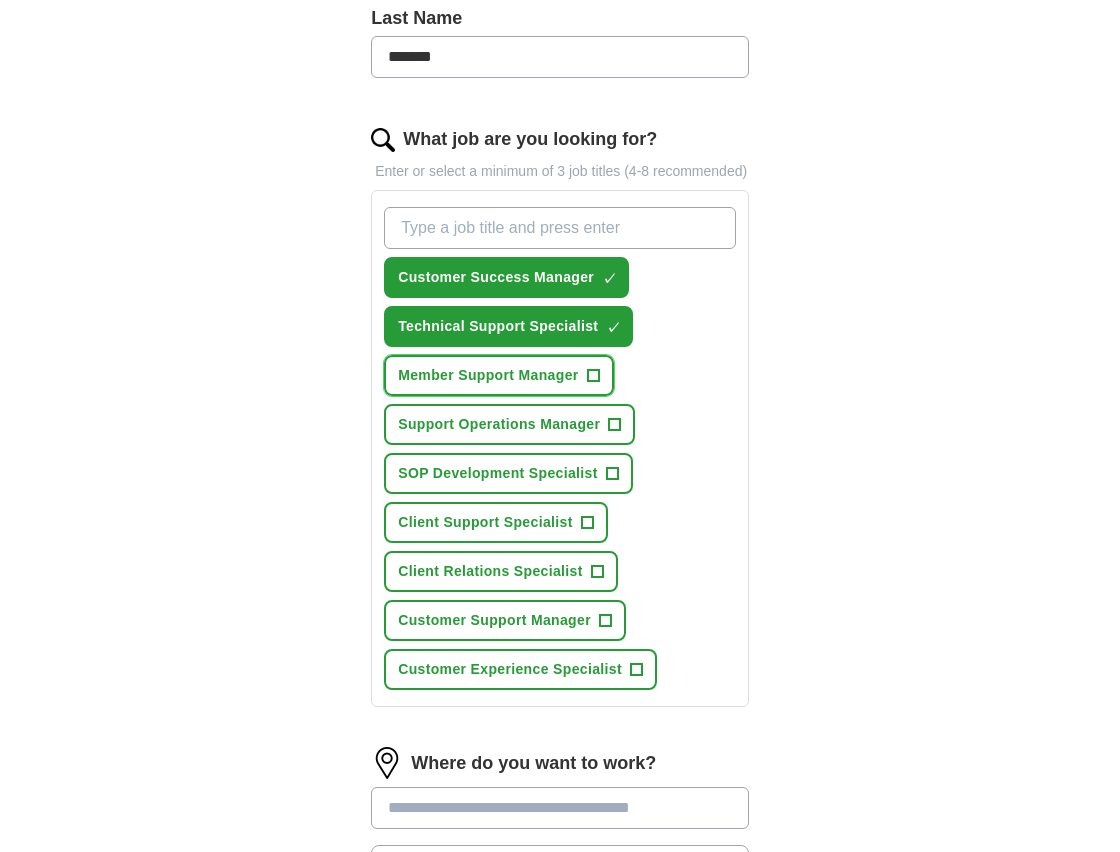 click on "Member Support Manager" at bounding box center [488, 375] 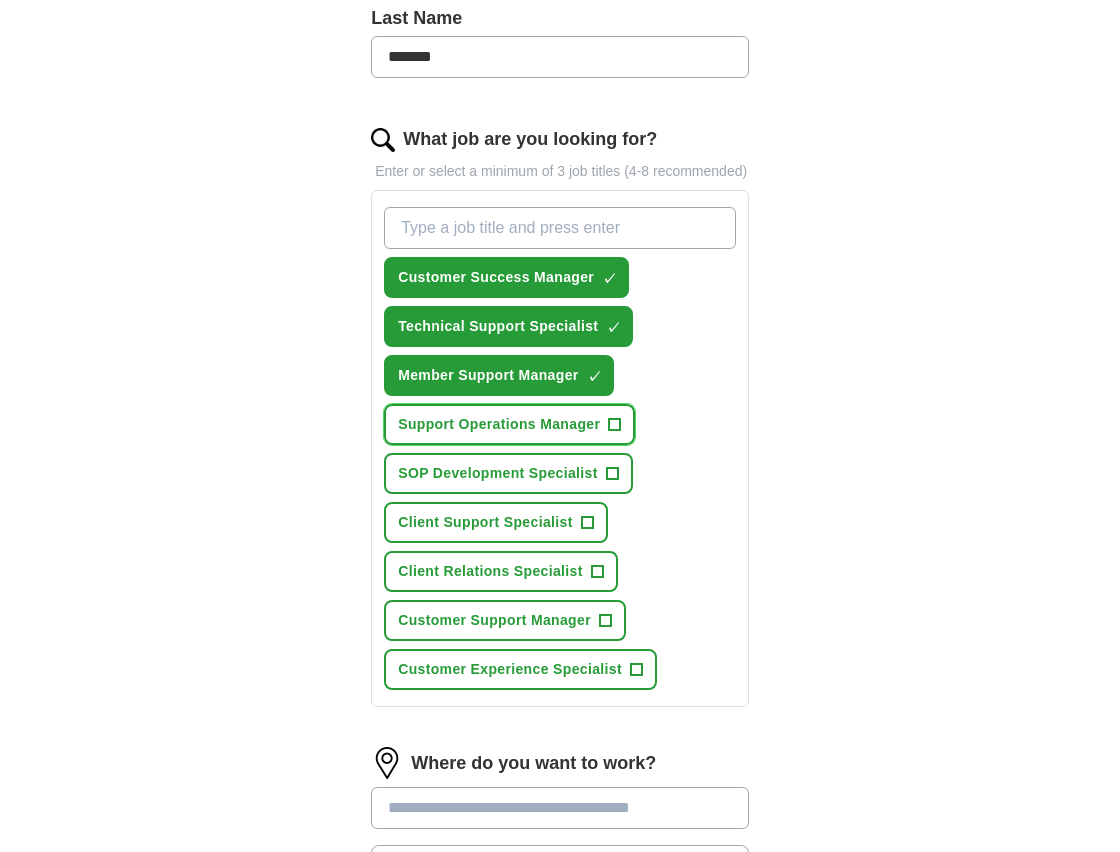 click on "Support Operations Manager" at bounding box center (499, 424) 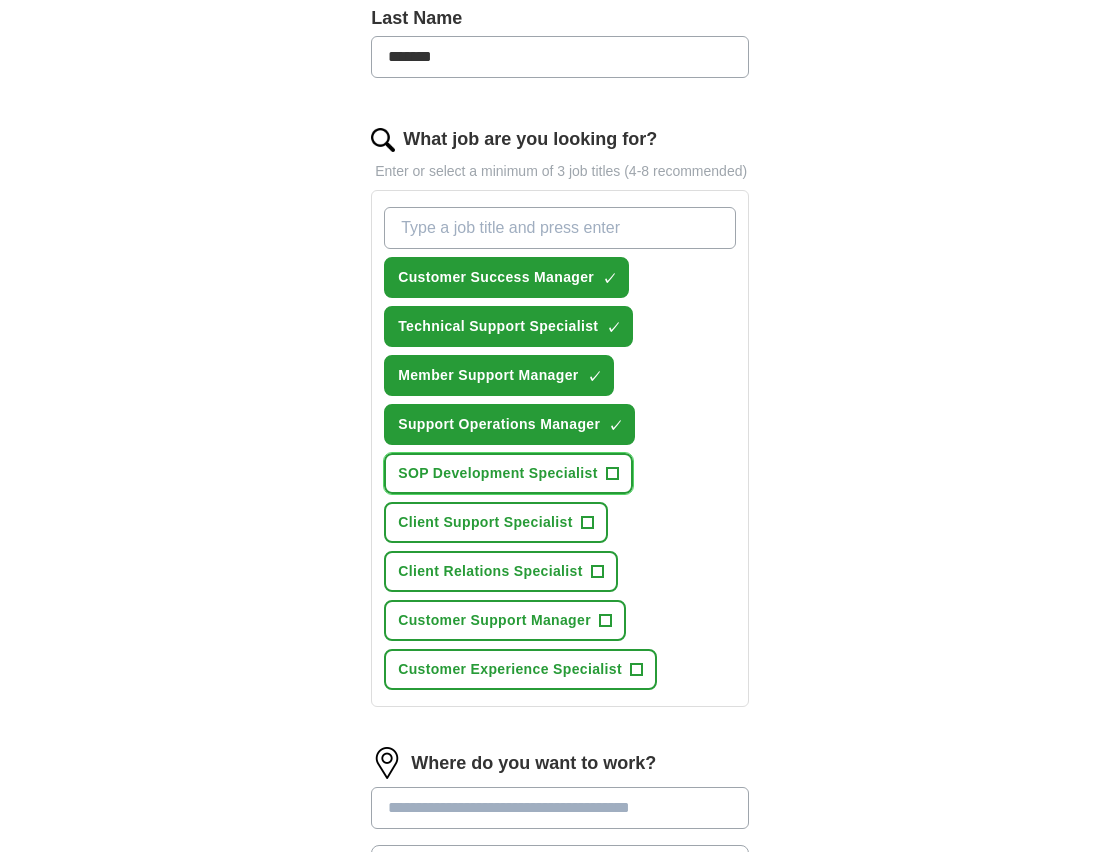 click on "SOP Development Specialist" at bounding box center [497, 473] 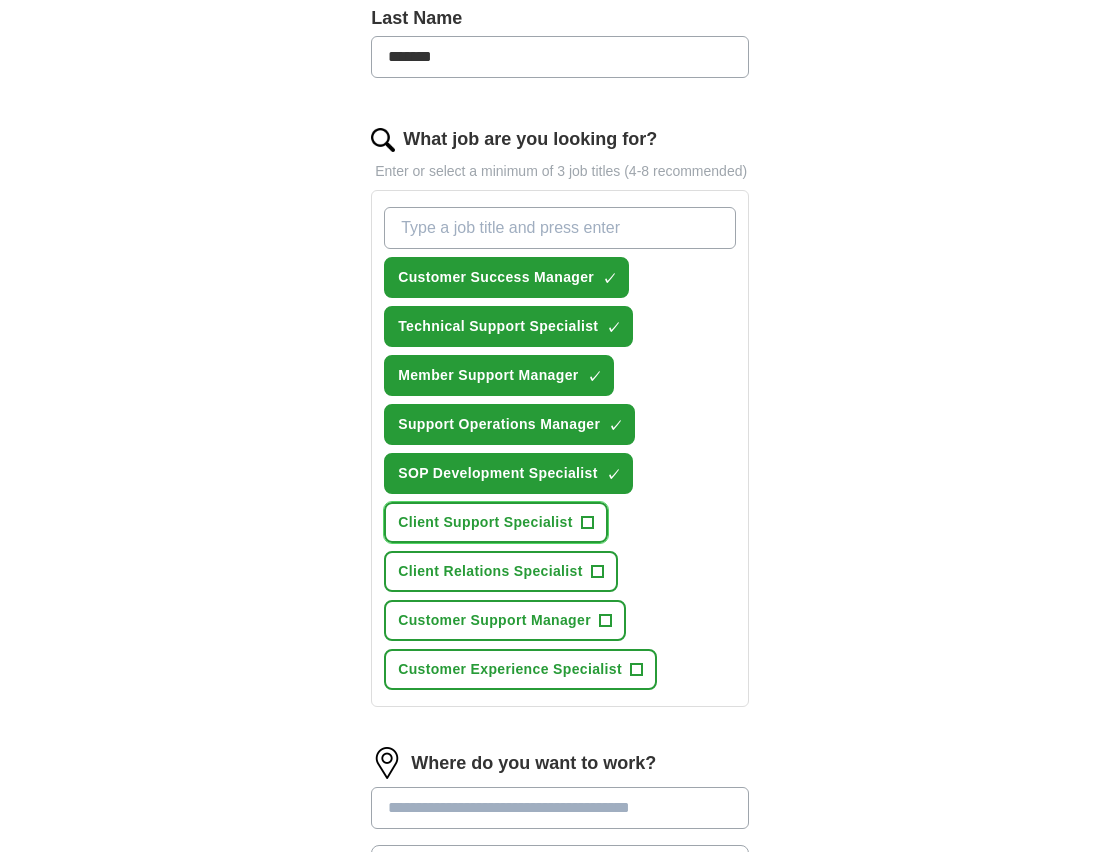 click on "Client Support Specialist" at bounding box center (485, 522) 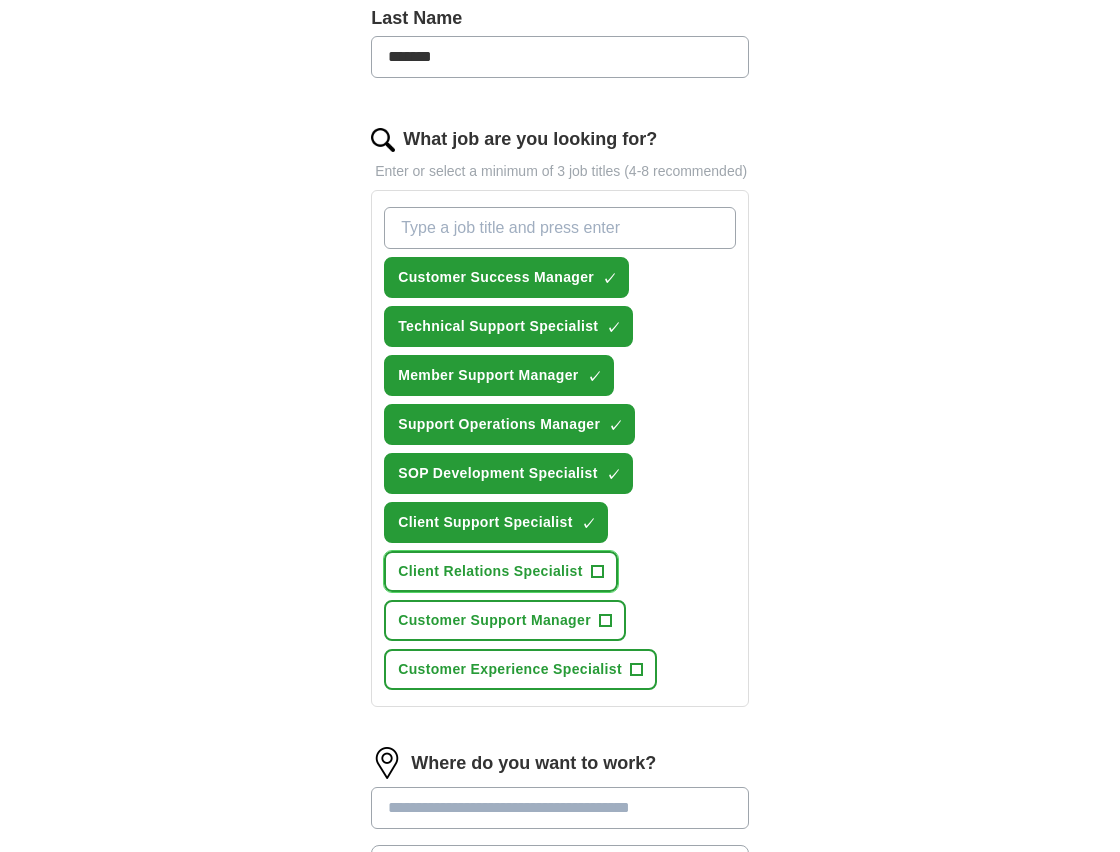 click on "Client Relations Specialist" at bounding box center [490, 571] 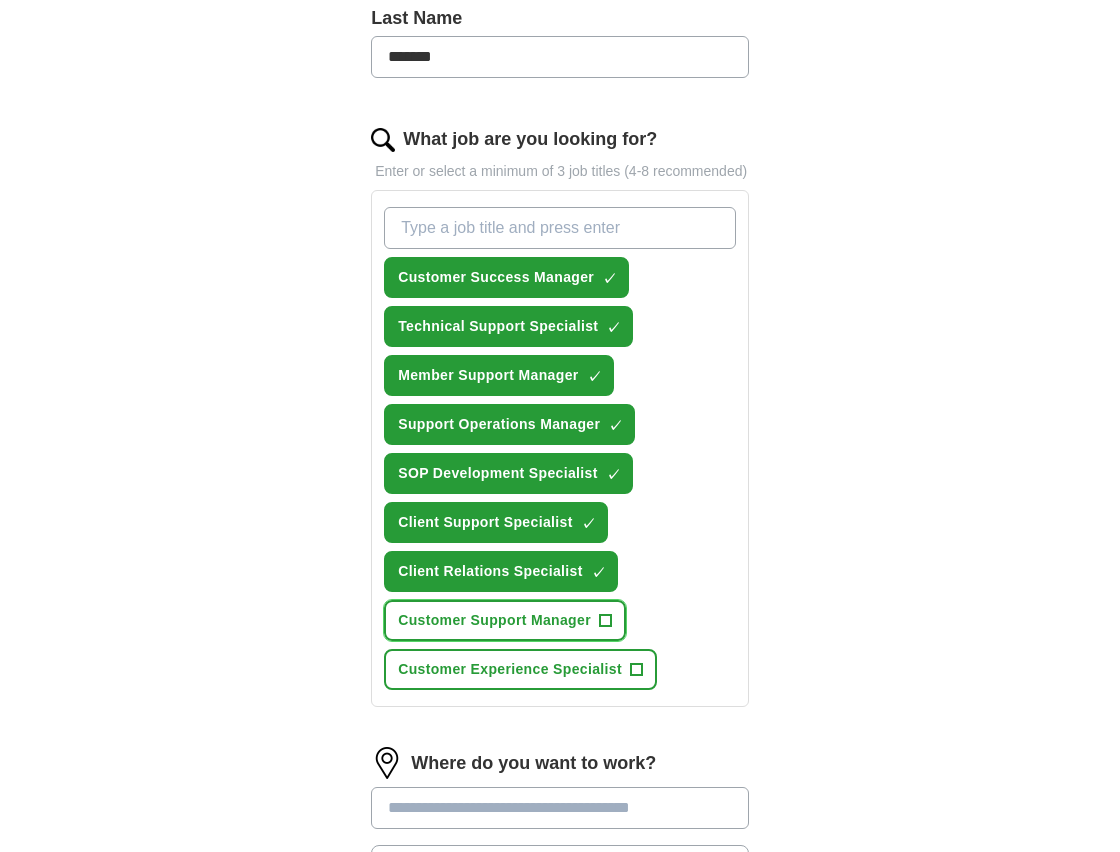 click on "Customer Support Manager" at bounding box center (494, 620) 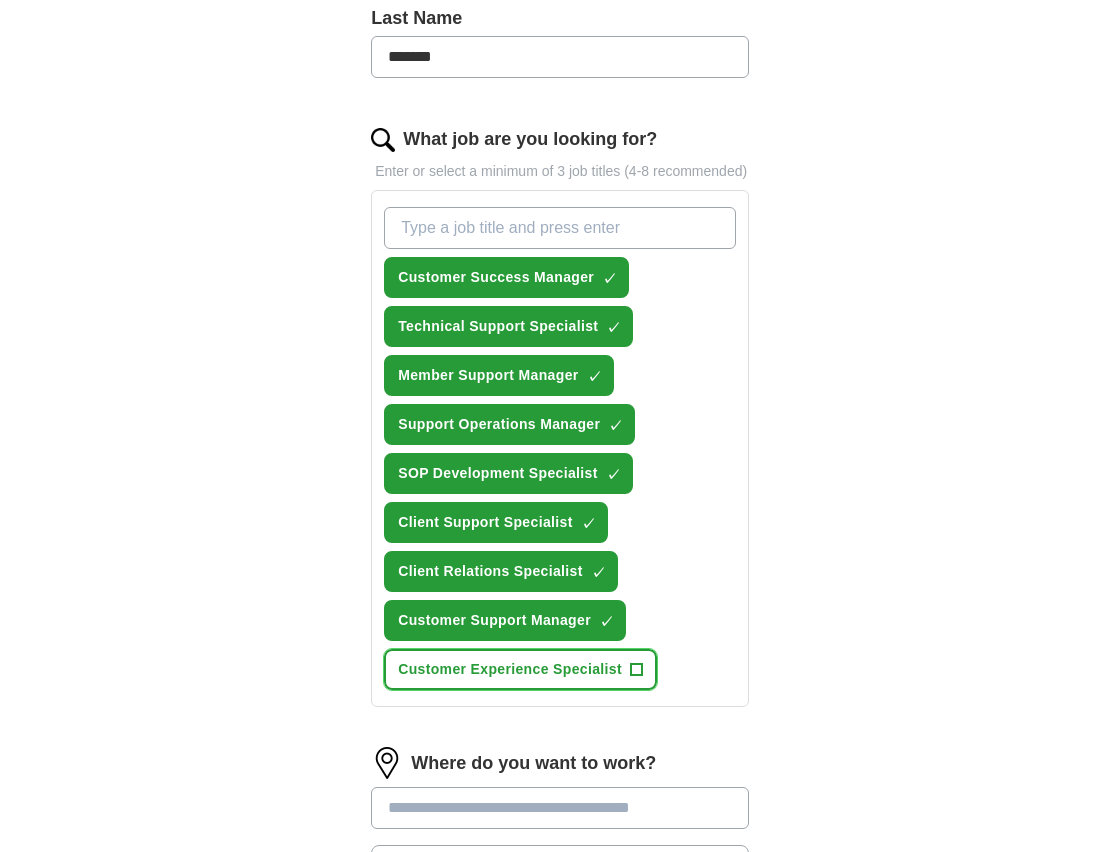 click on "Customer Experience Specialist" at bounding box center [510, 669] 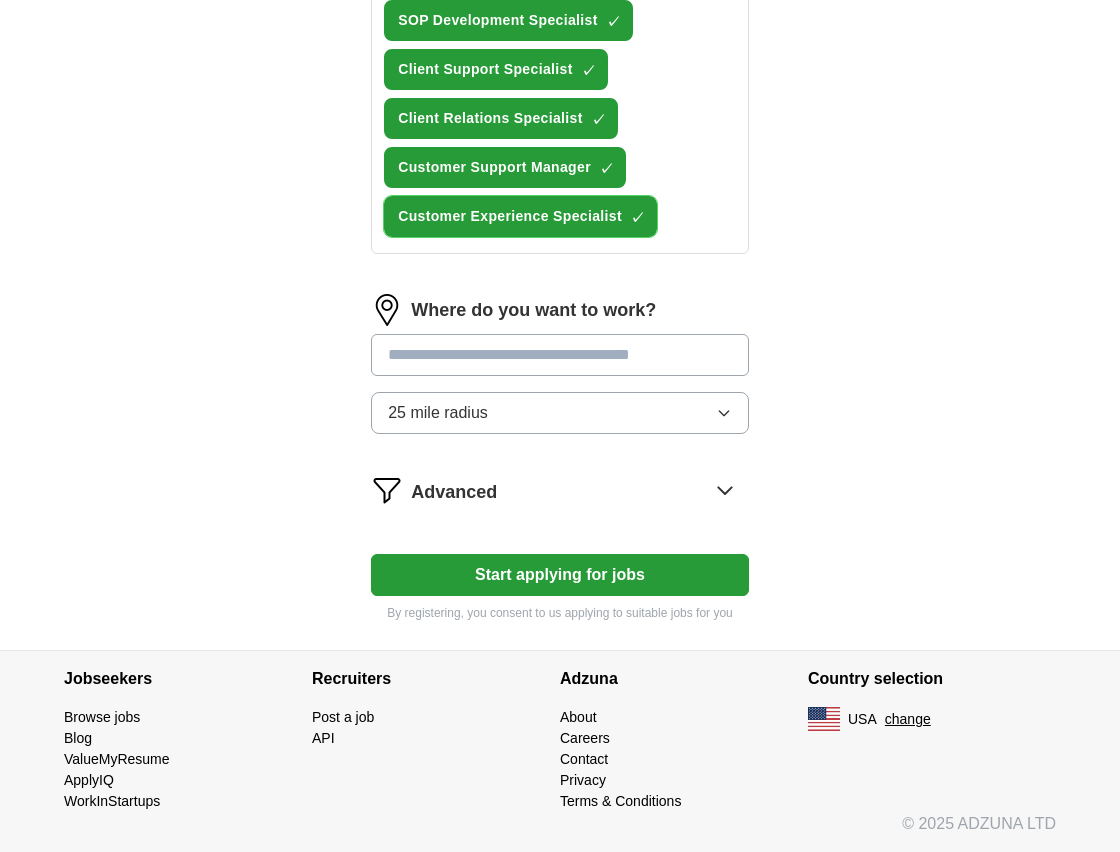 scroll, scrollTop: 1044, scrollLeft: 0, axis: vertical 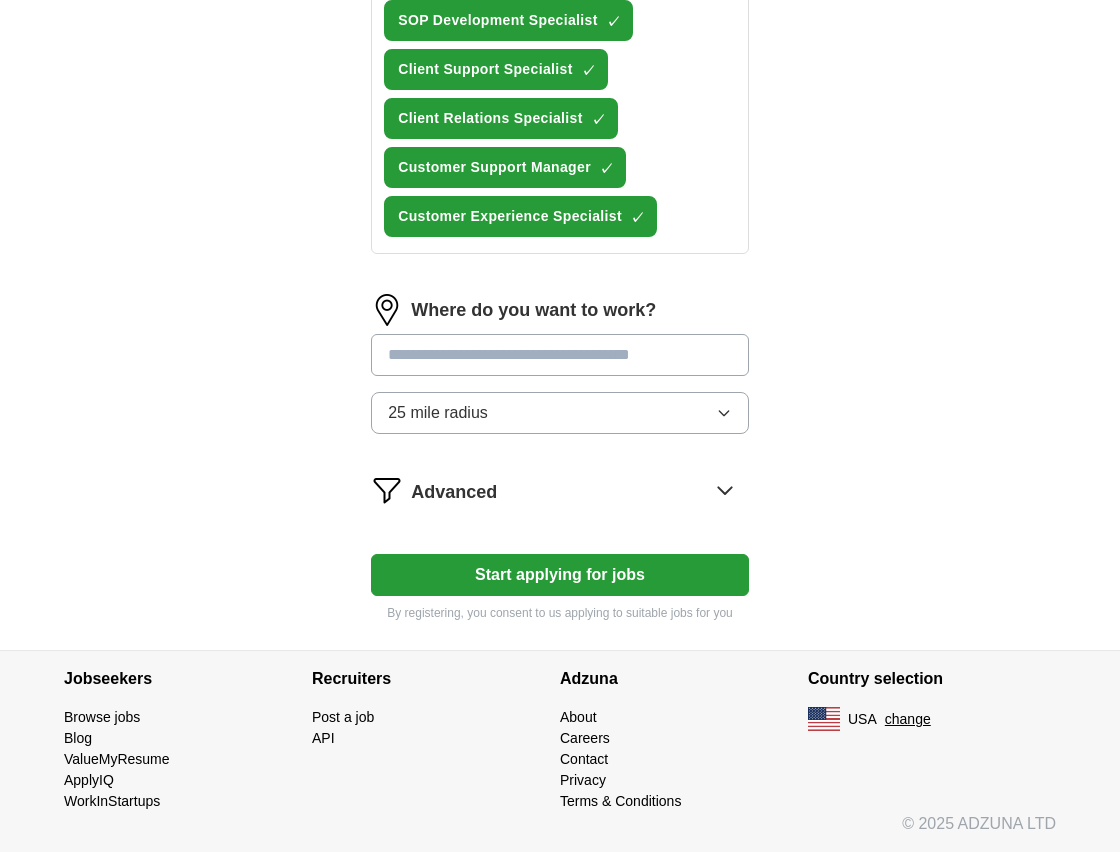 click on "25 mile radius" at bounding box center [560, 413] 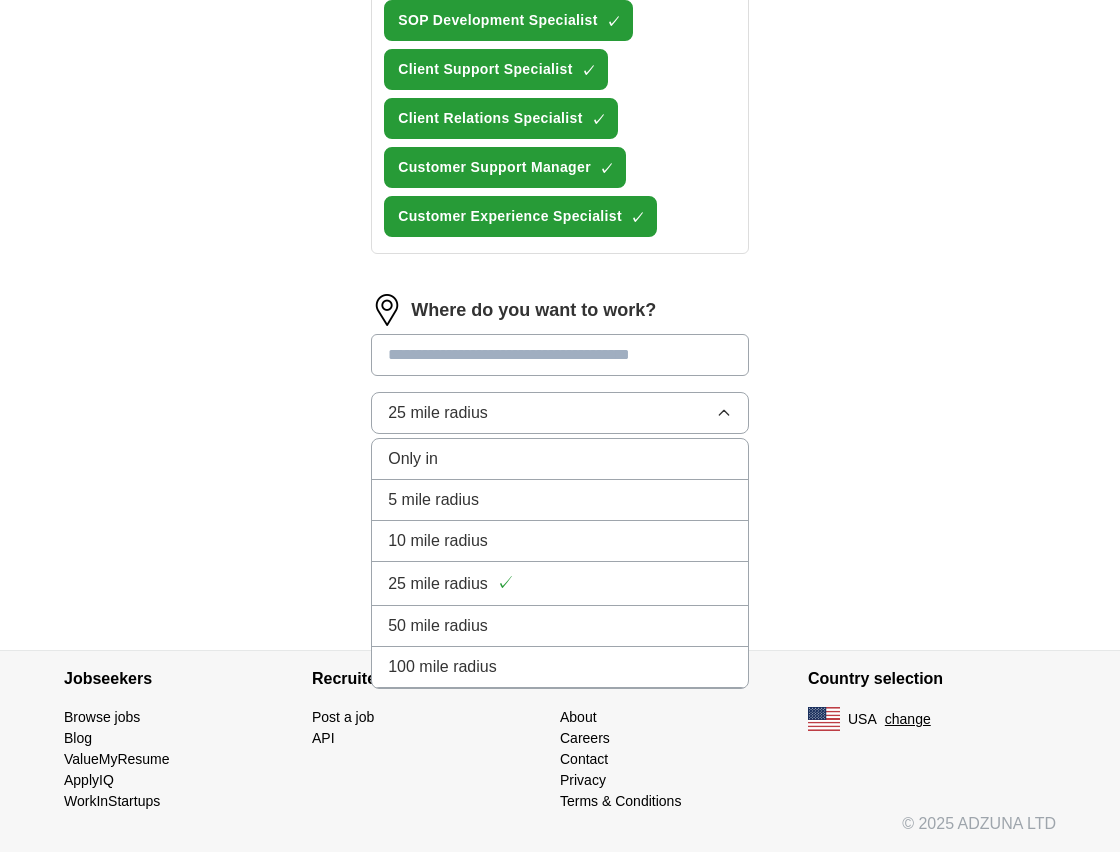 click on "10 mile radius" at bounding box center [560, 541] 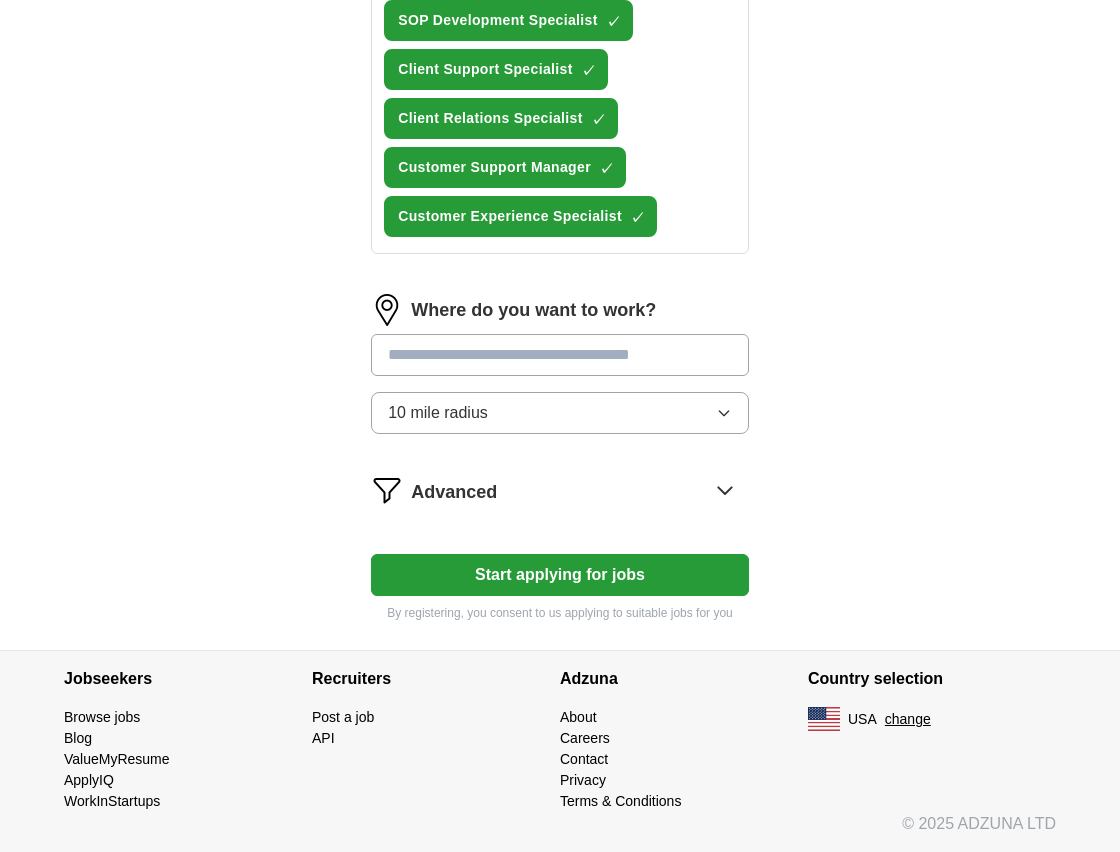 click at bounding box center (560, 355) 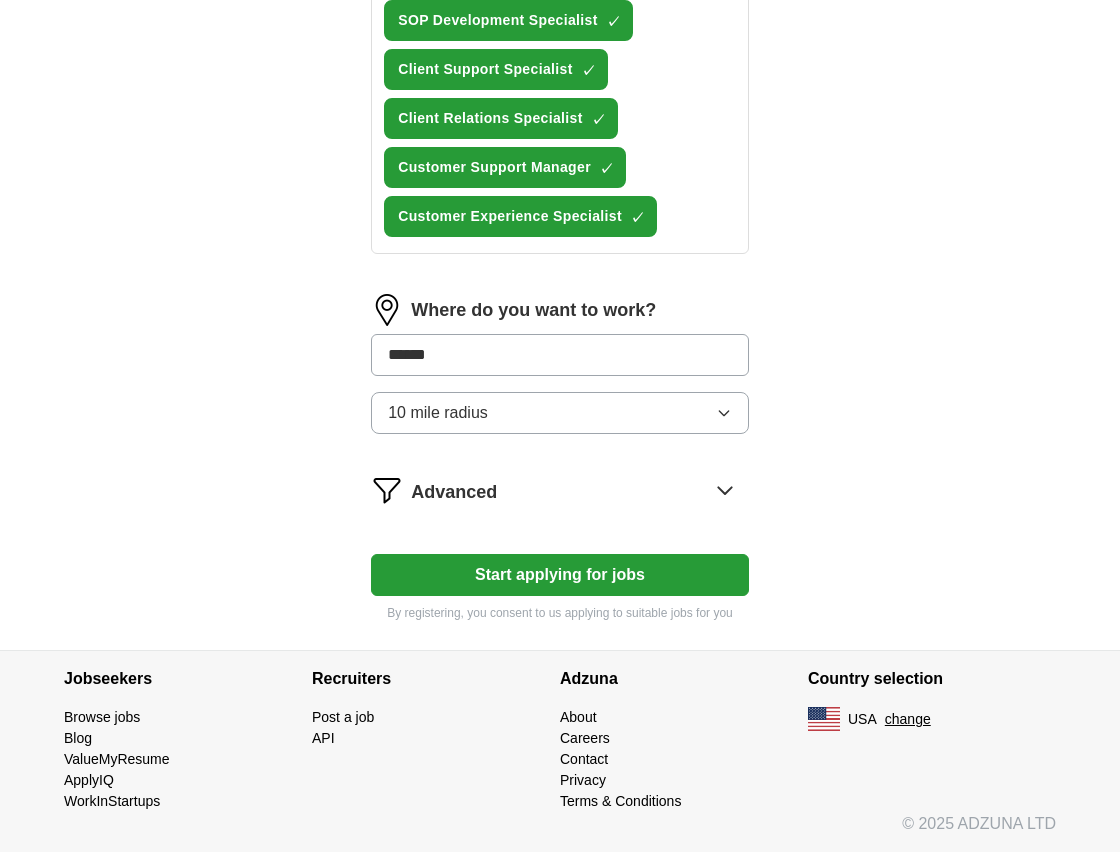 type on "*******" 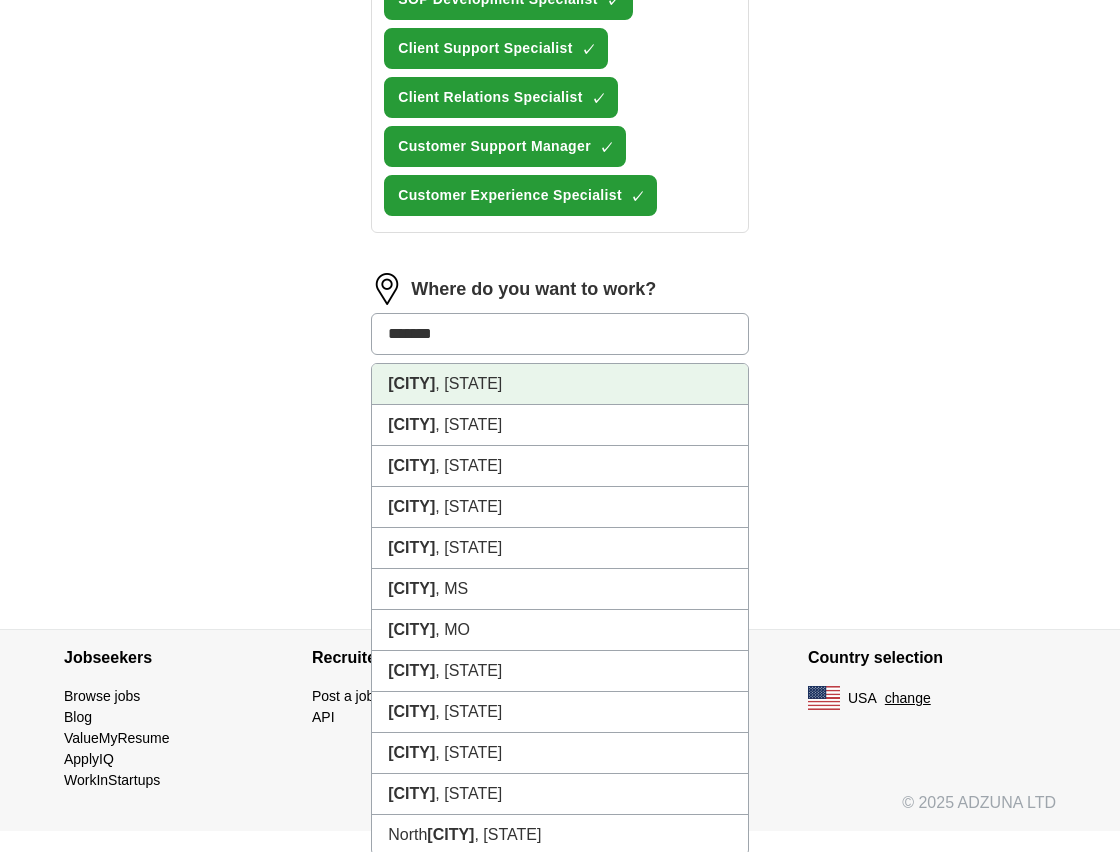 click on "[CITY], [STATE]" at bounding box center [560, 384] 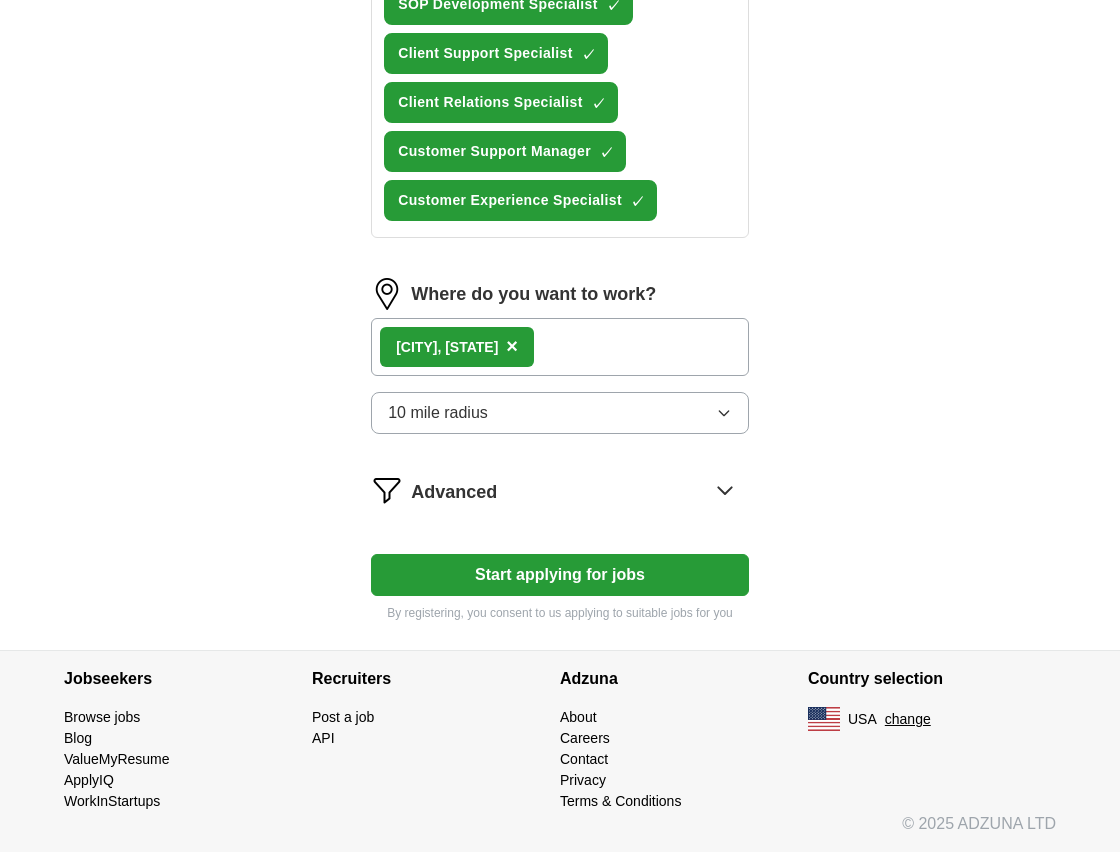 click on "Start applying for jobs" at bounding box center [560, 575] 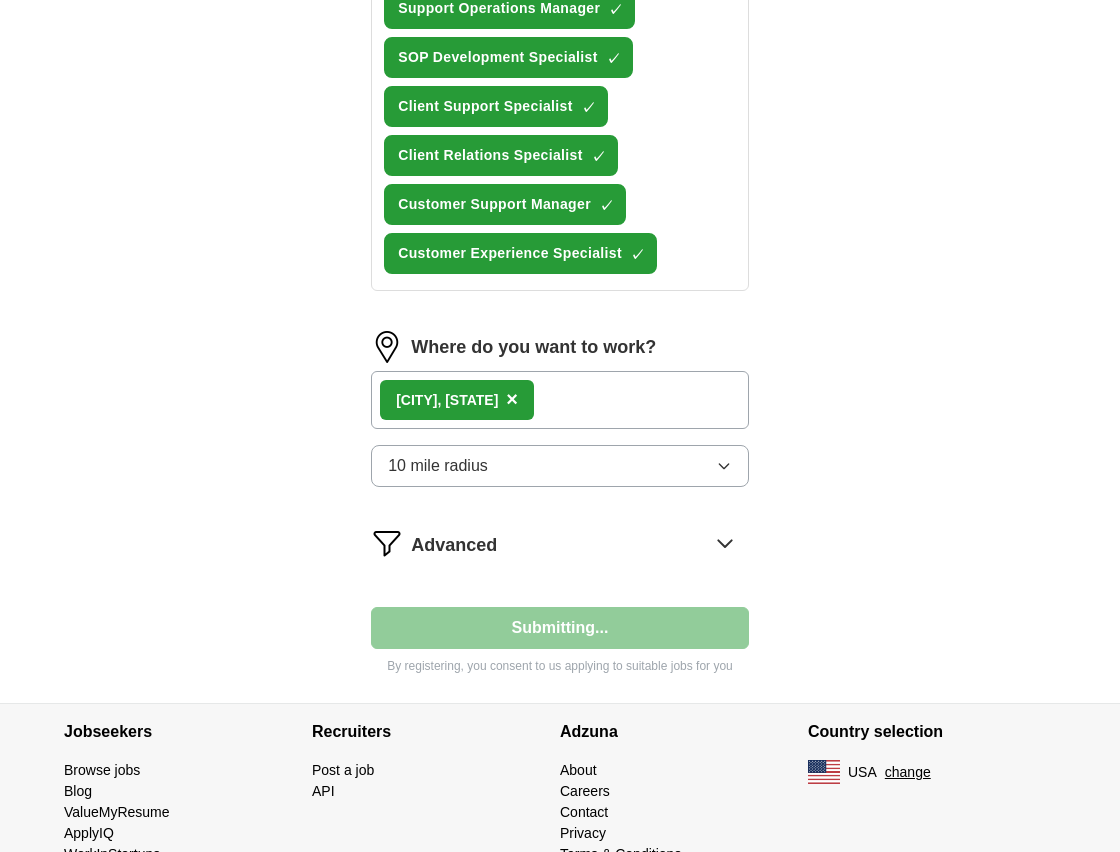select on "**" 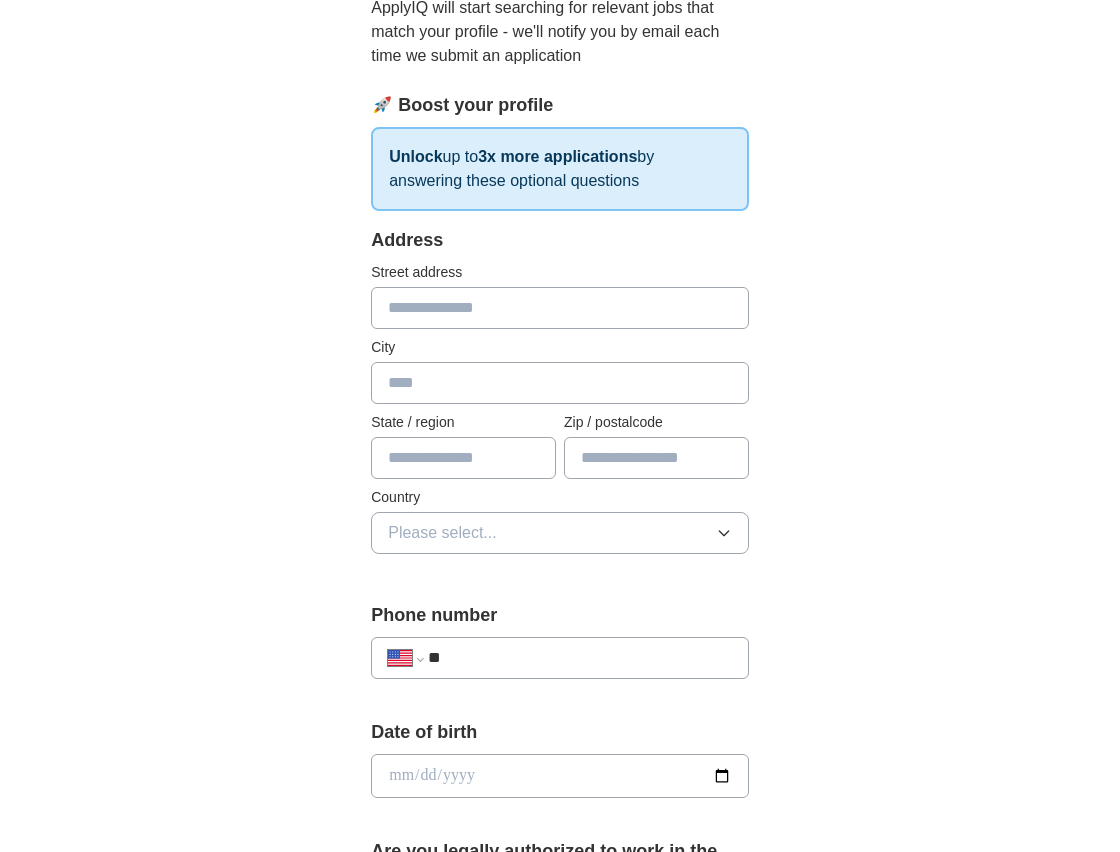scroll, scrollTop: 221, scrollLeft: 0, axis: vertical 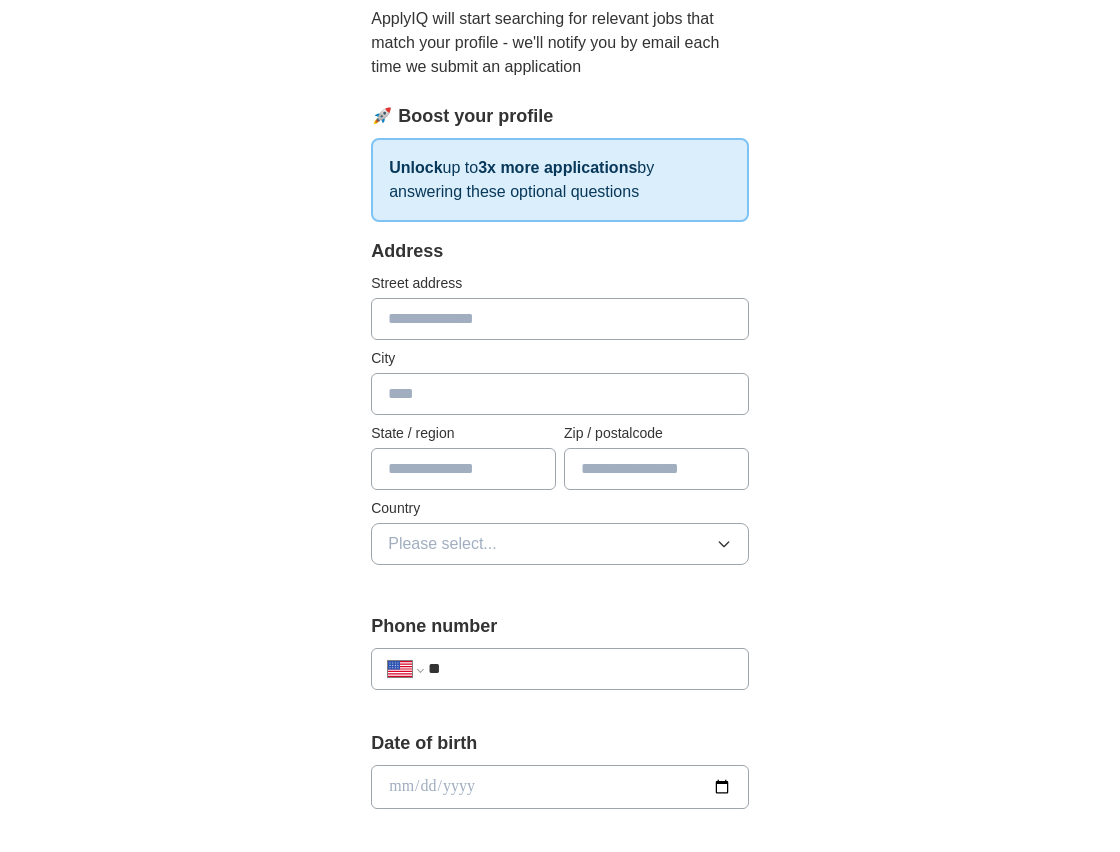 click at bounding box center (560, 319) 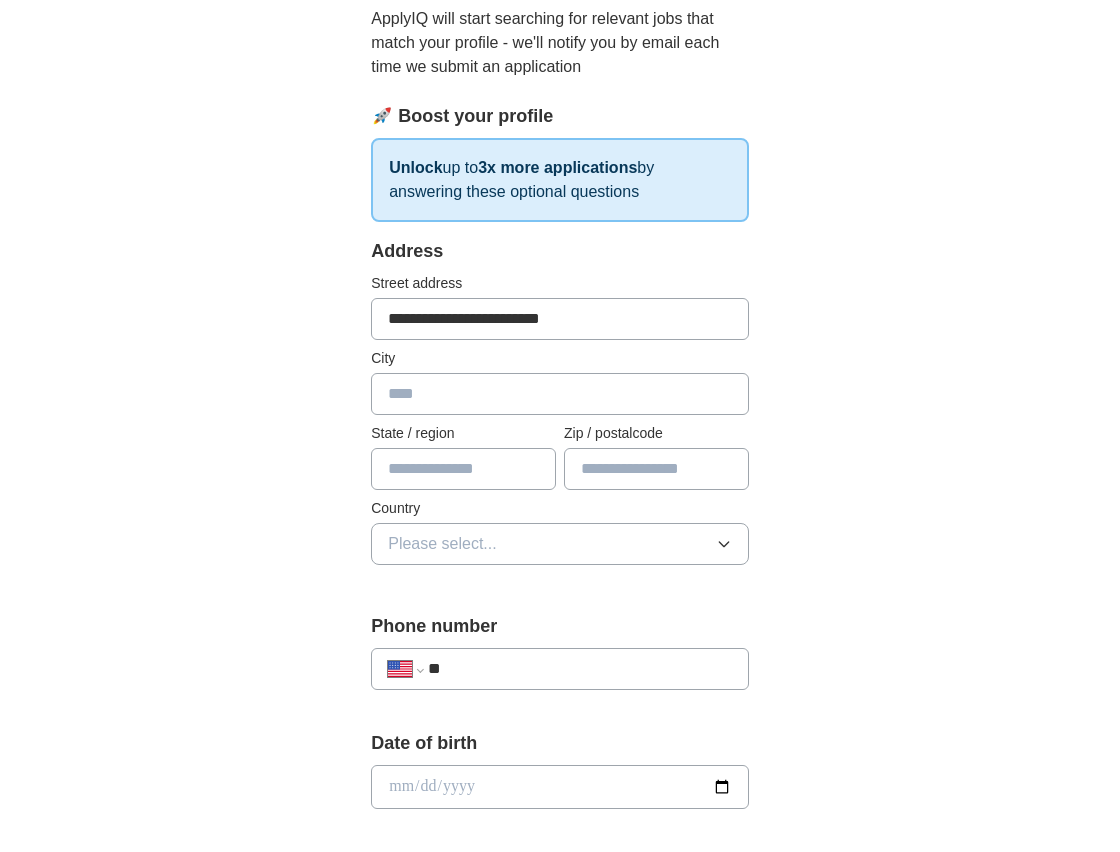 type on "*******" 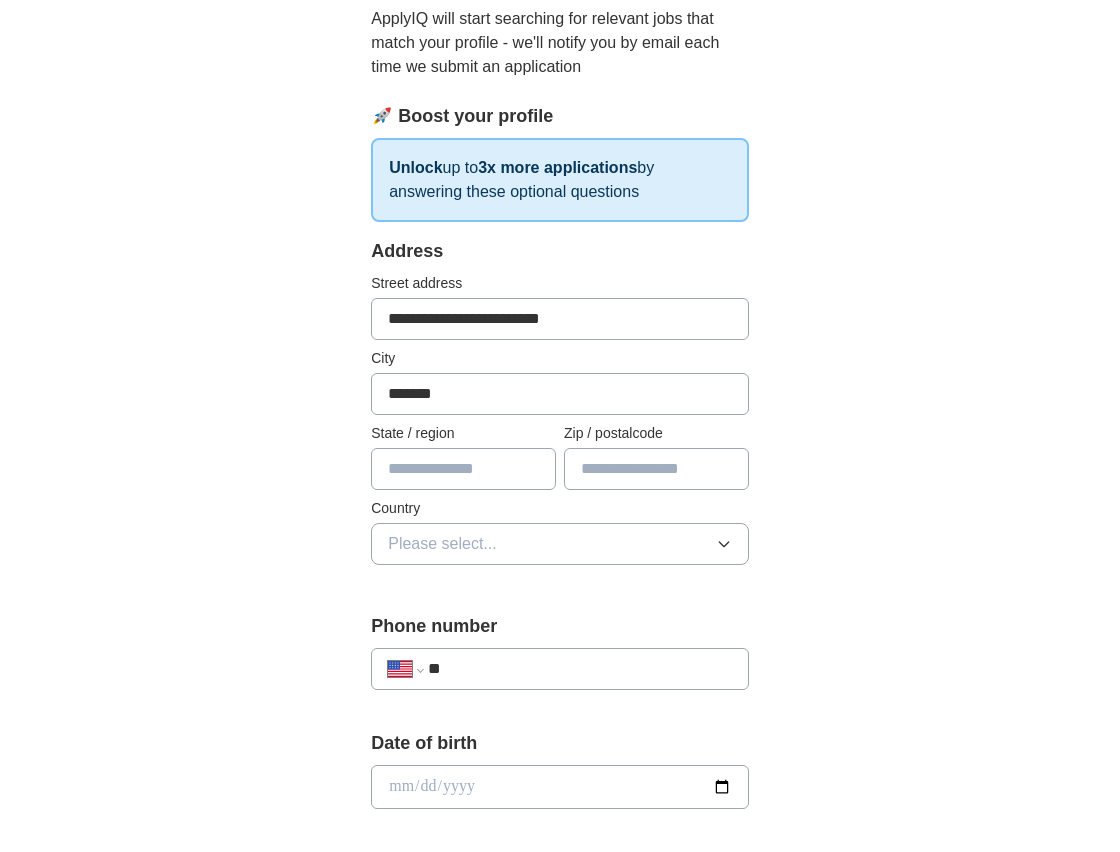 type on "**" 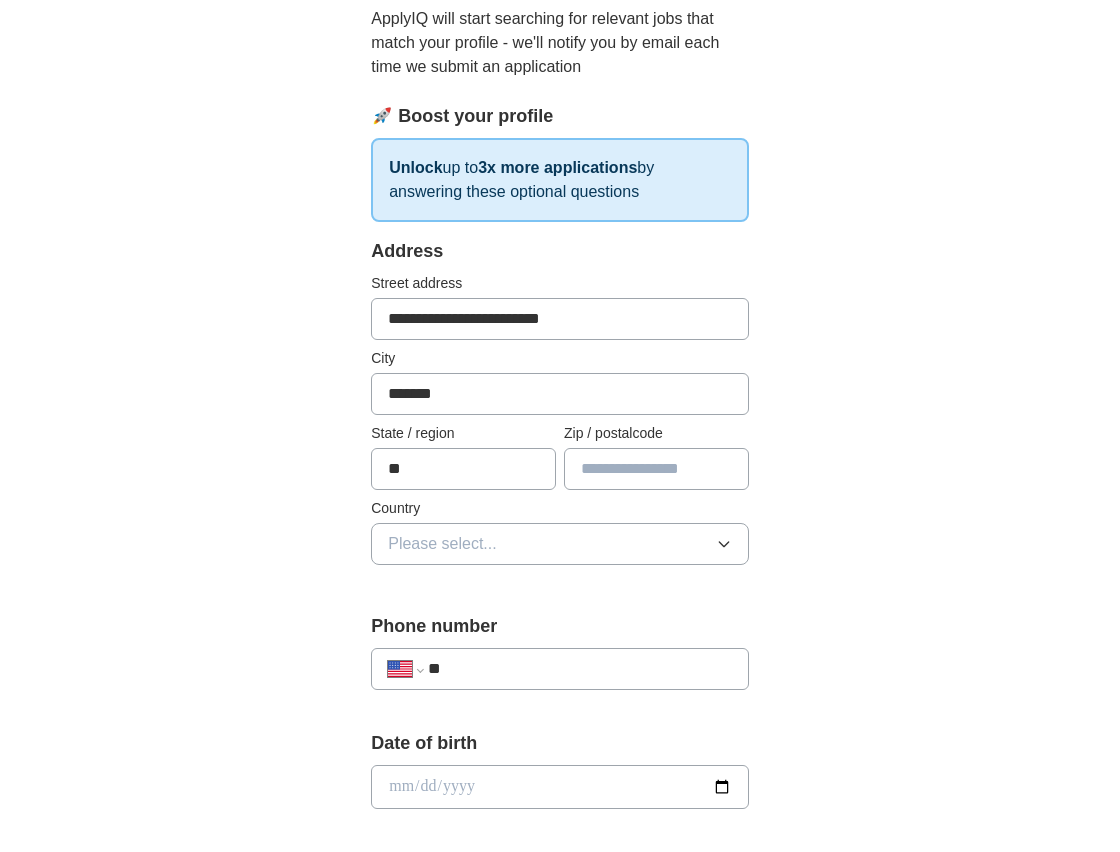 type on "*****" 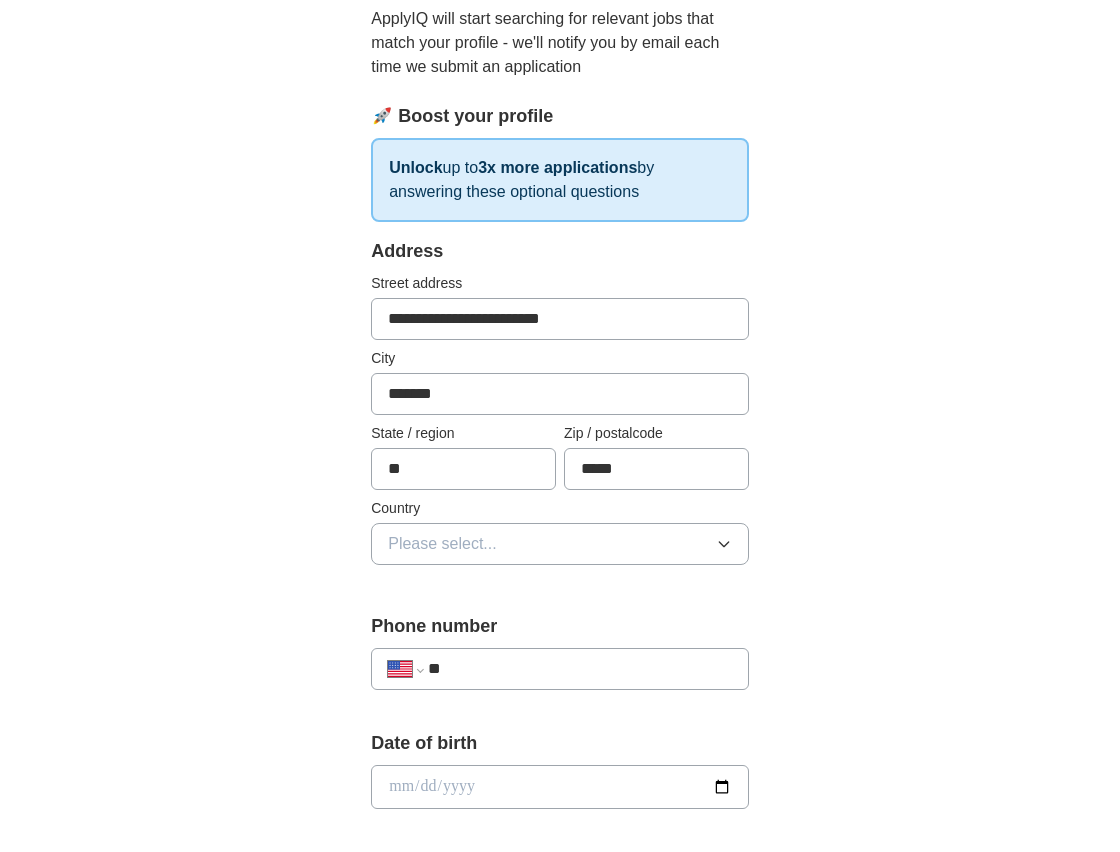 click on "Please select..." at bounding box center [560, 544] 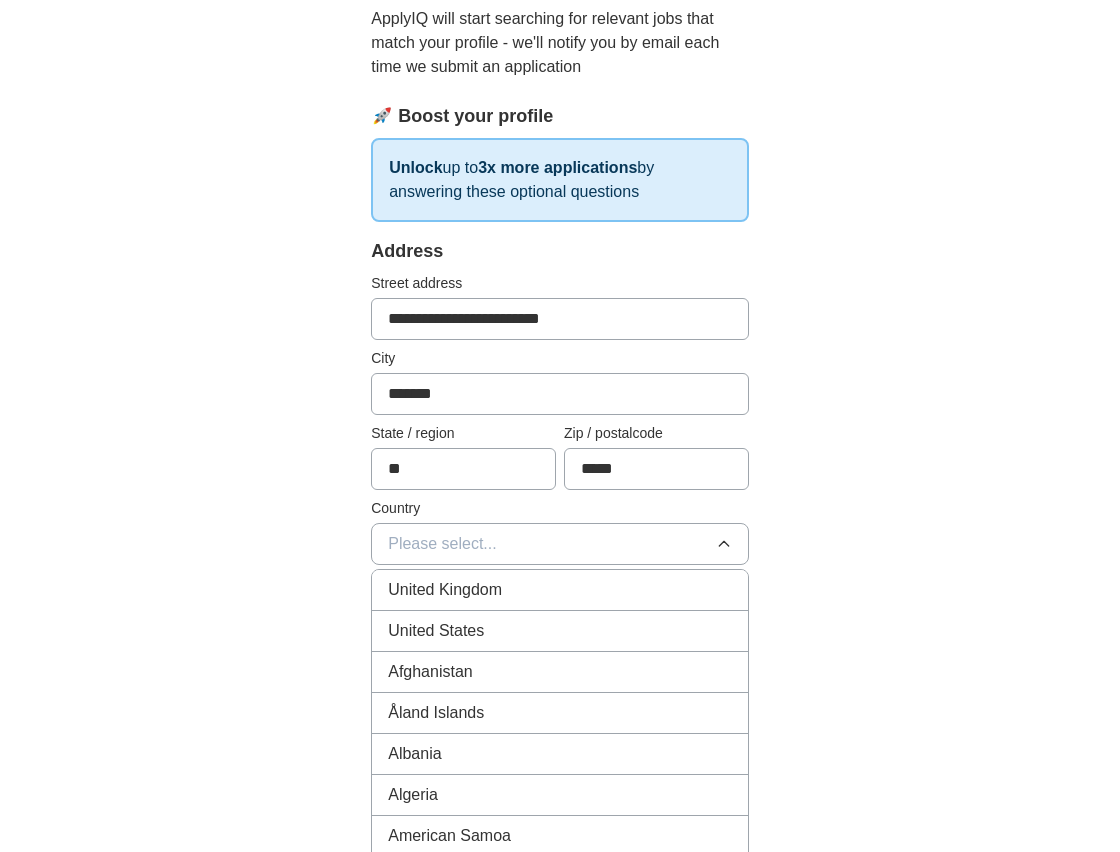 click on "United States" at bounding box center [560, 631] 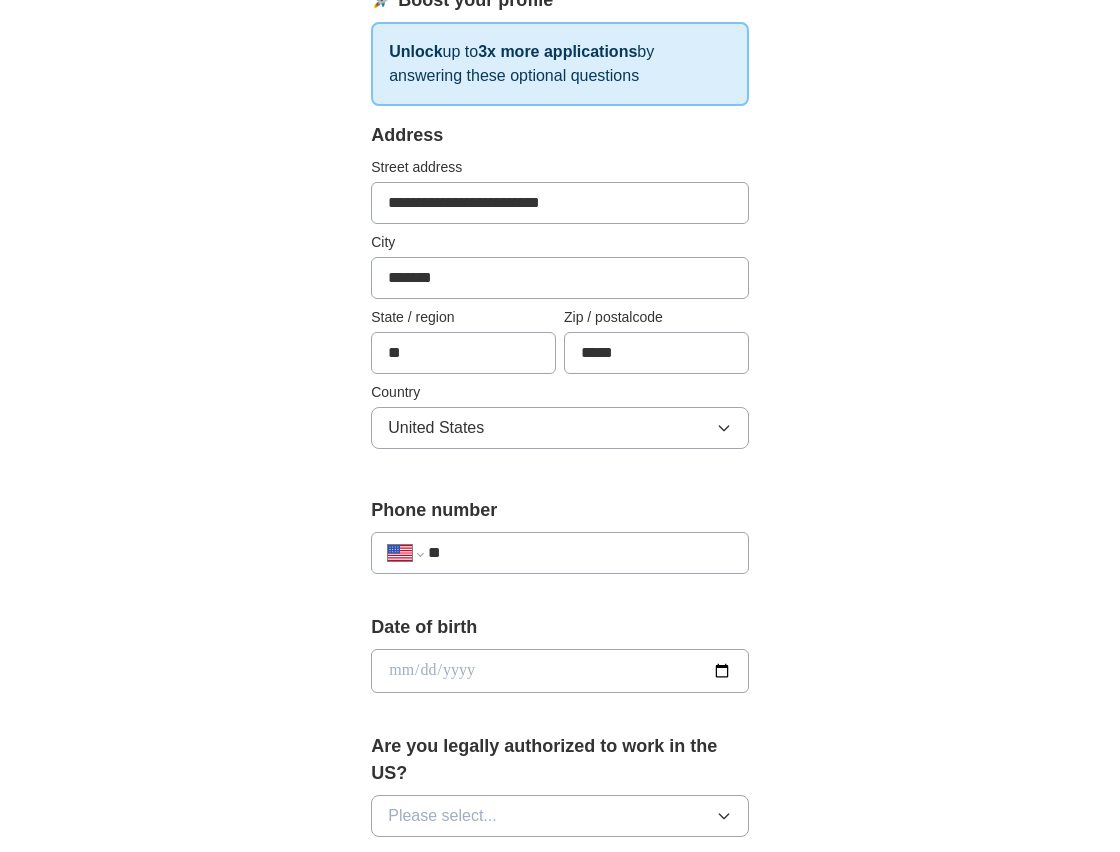 scroll, scrollTop: 396, scrollLeft: 0, axis: vertical 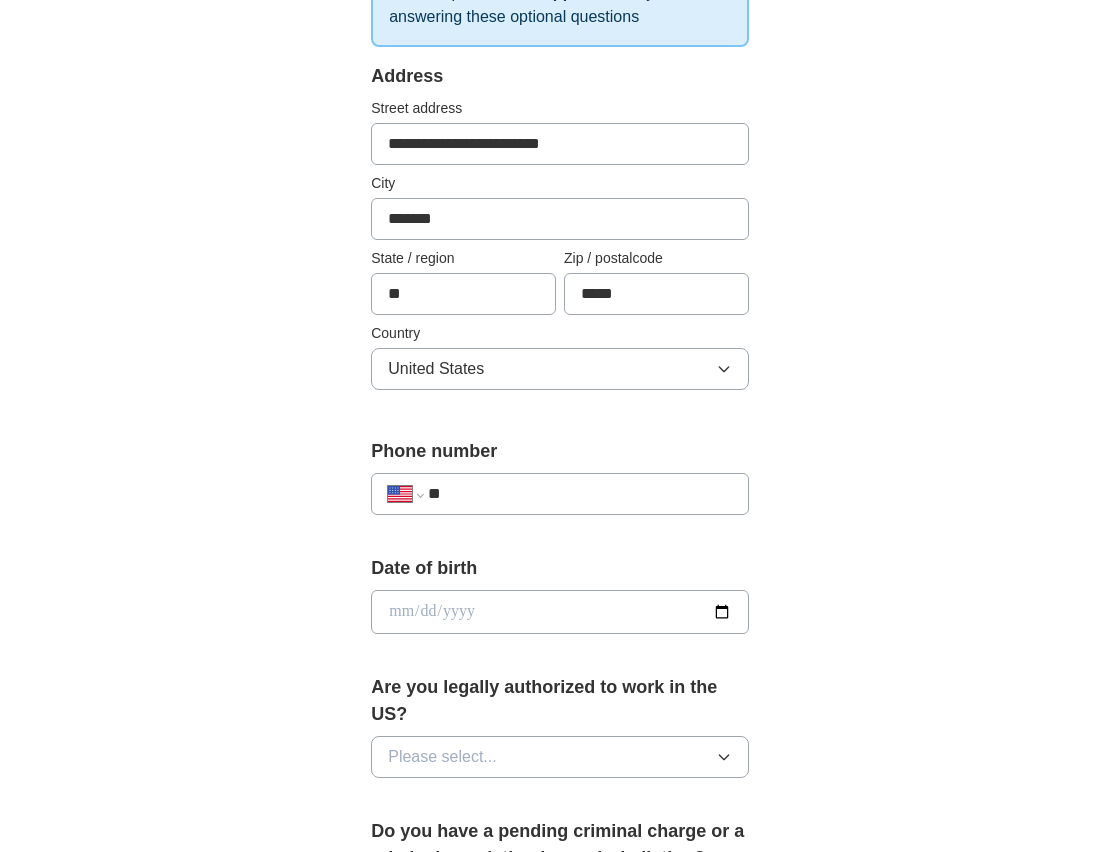 click on "**" at bounding box center (580, 494) 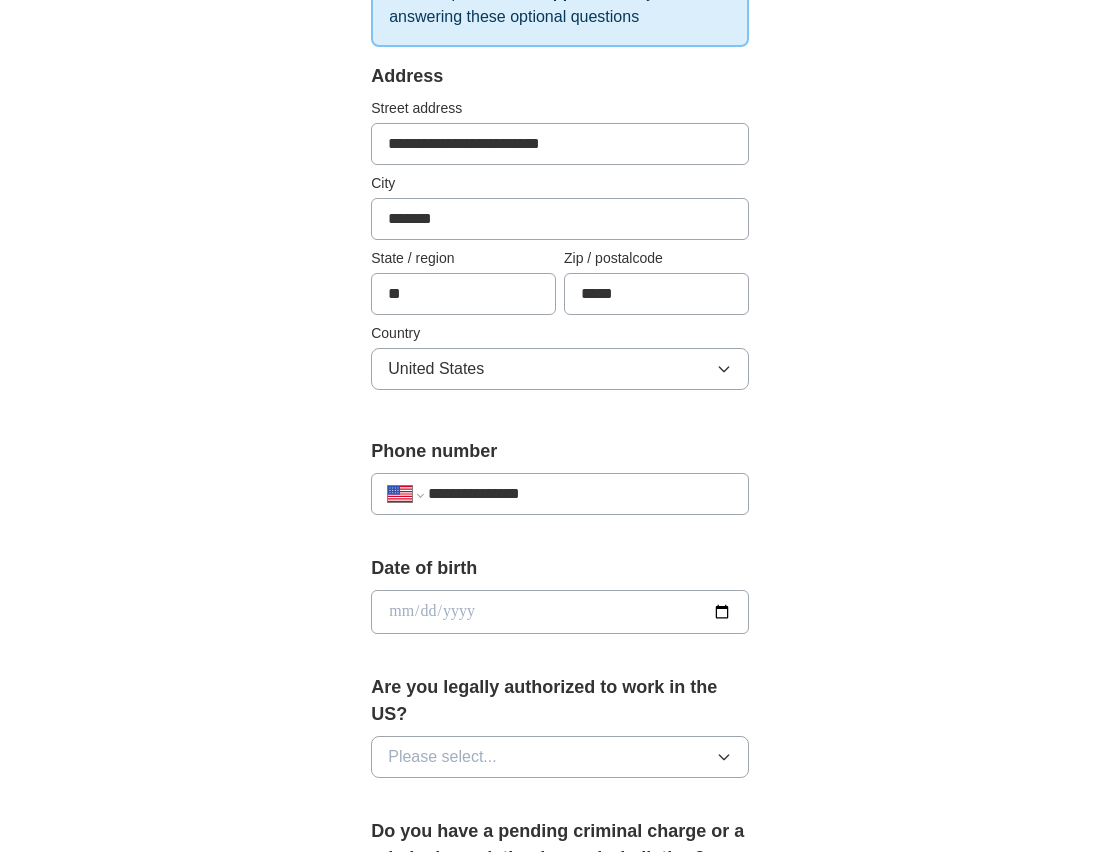 type on "**********" 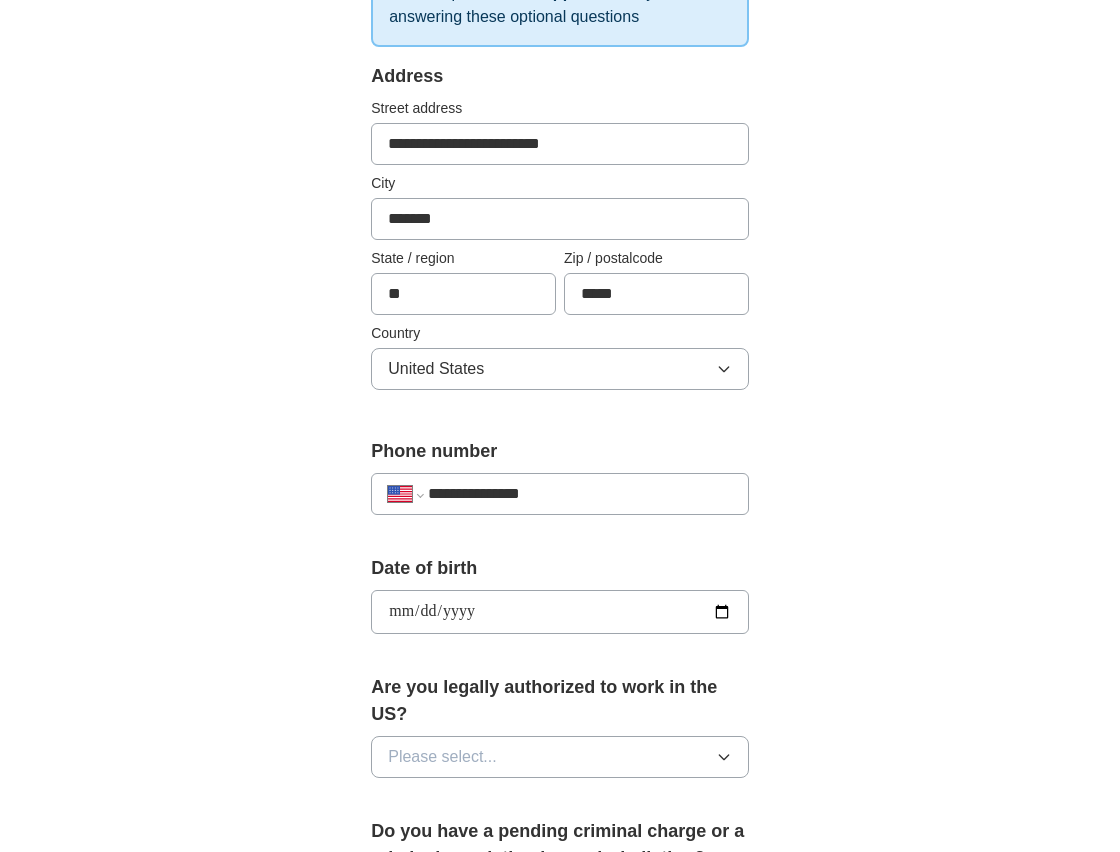 type on "**********" 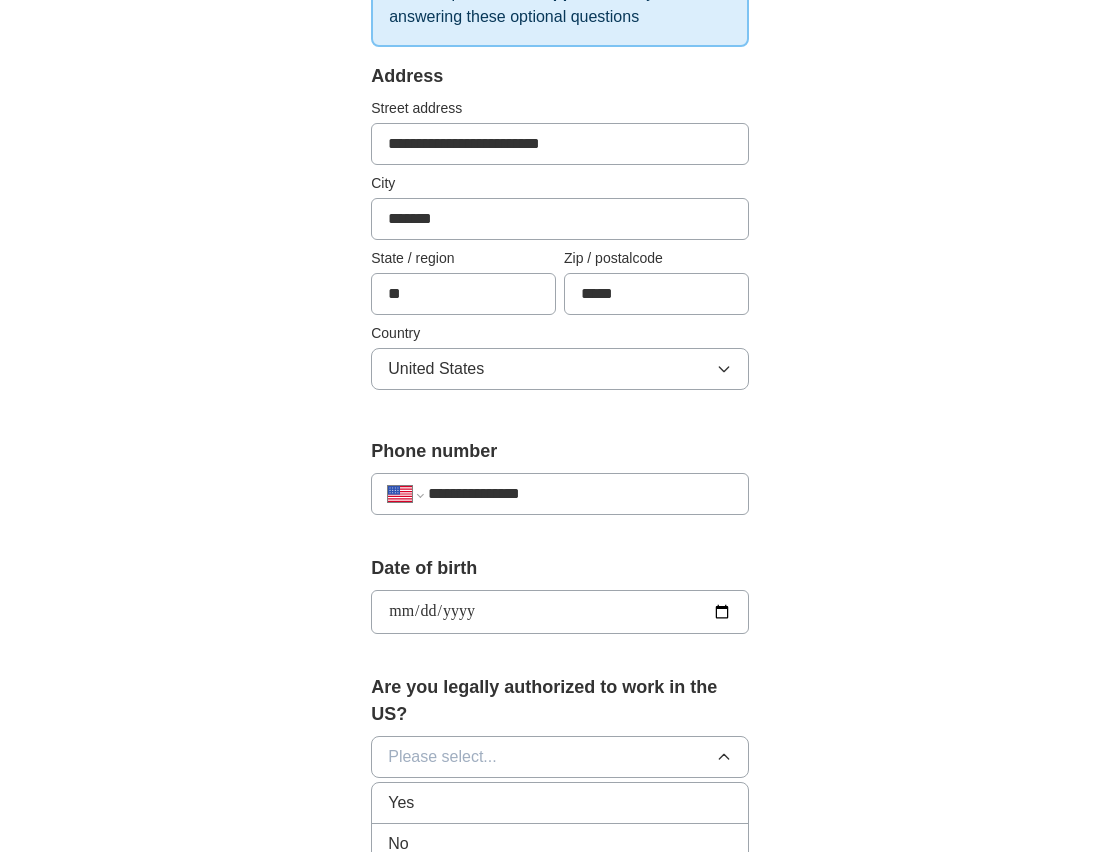 click on "Yes" at bounding box center (560, 803) 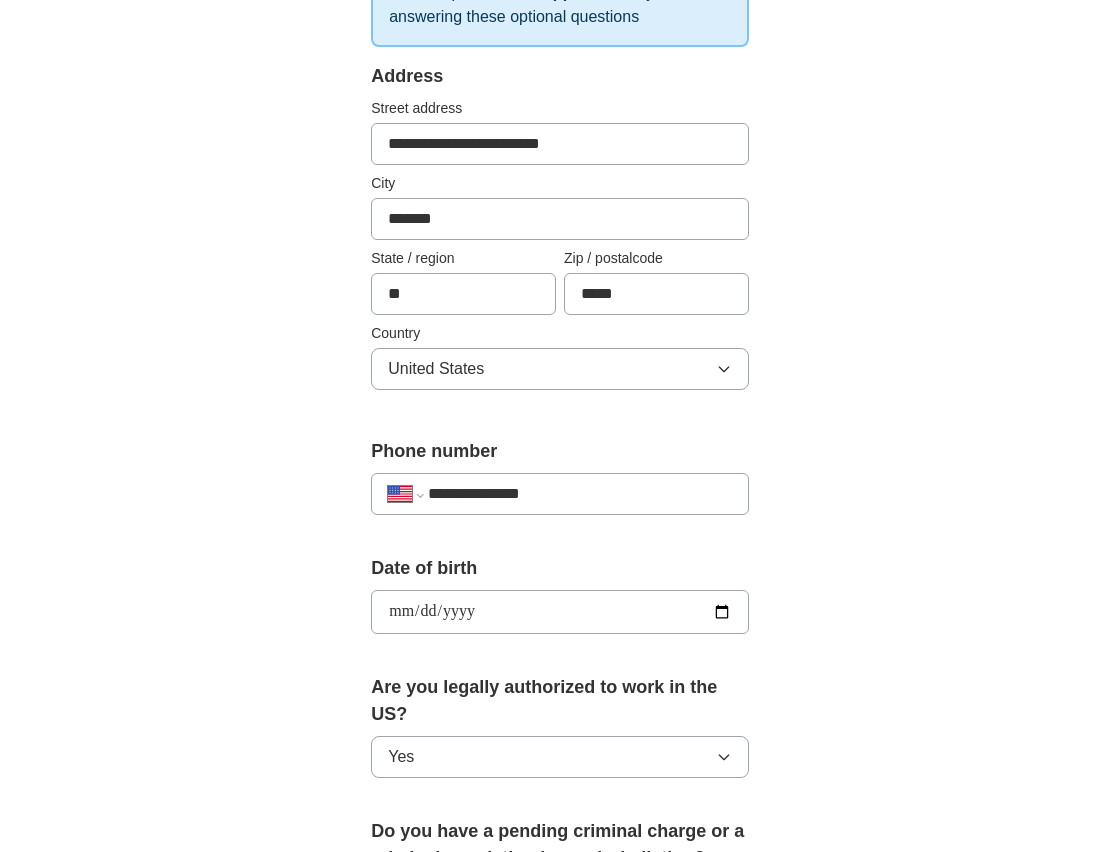 click on "**********" at bounding box center [560, 587] 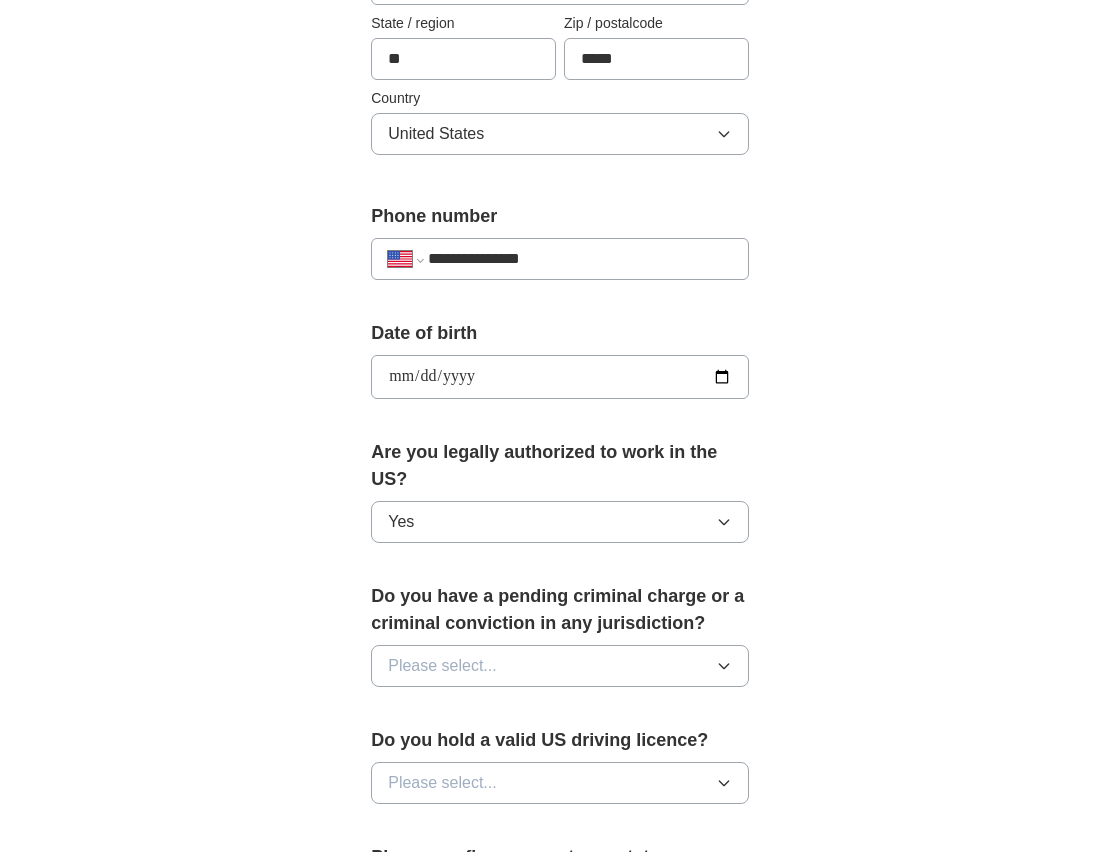 scroll, scrollTop: 784, scrollLeft: 0, axis: vertical 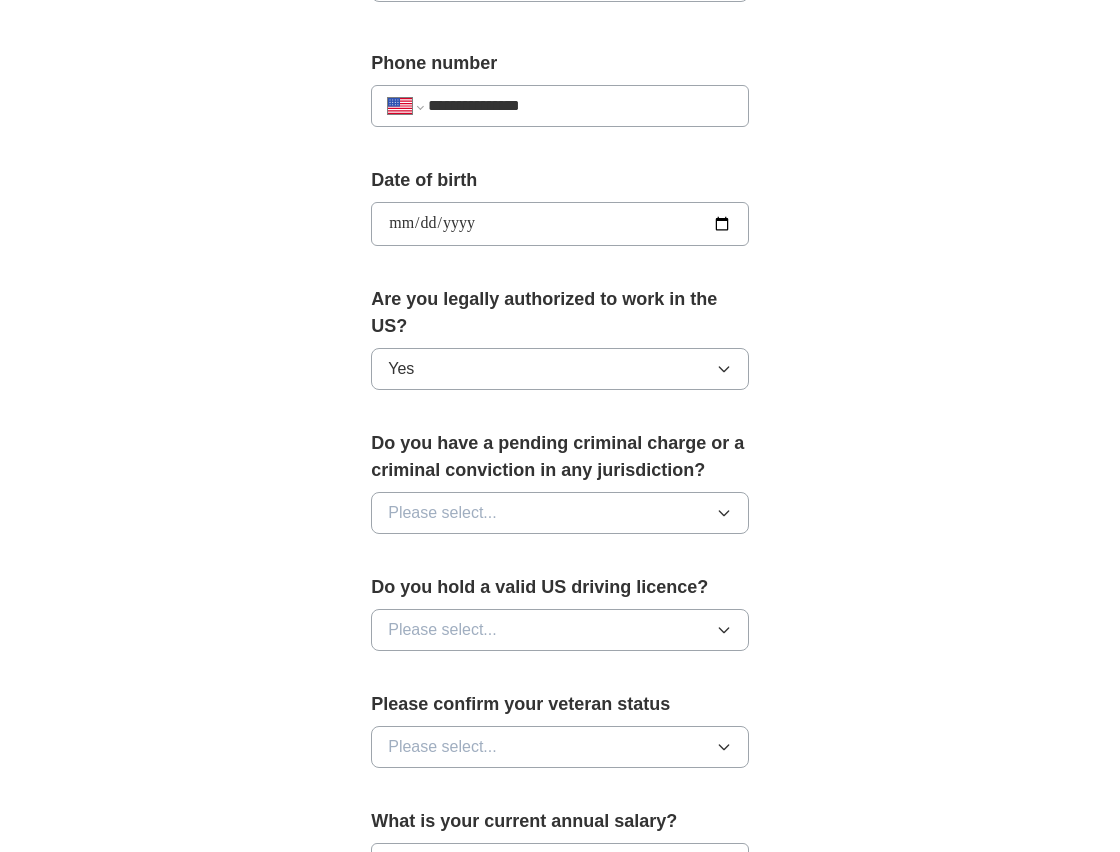 click on "Please select..." at bounding box center (560, 513) 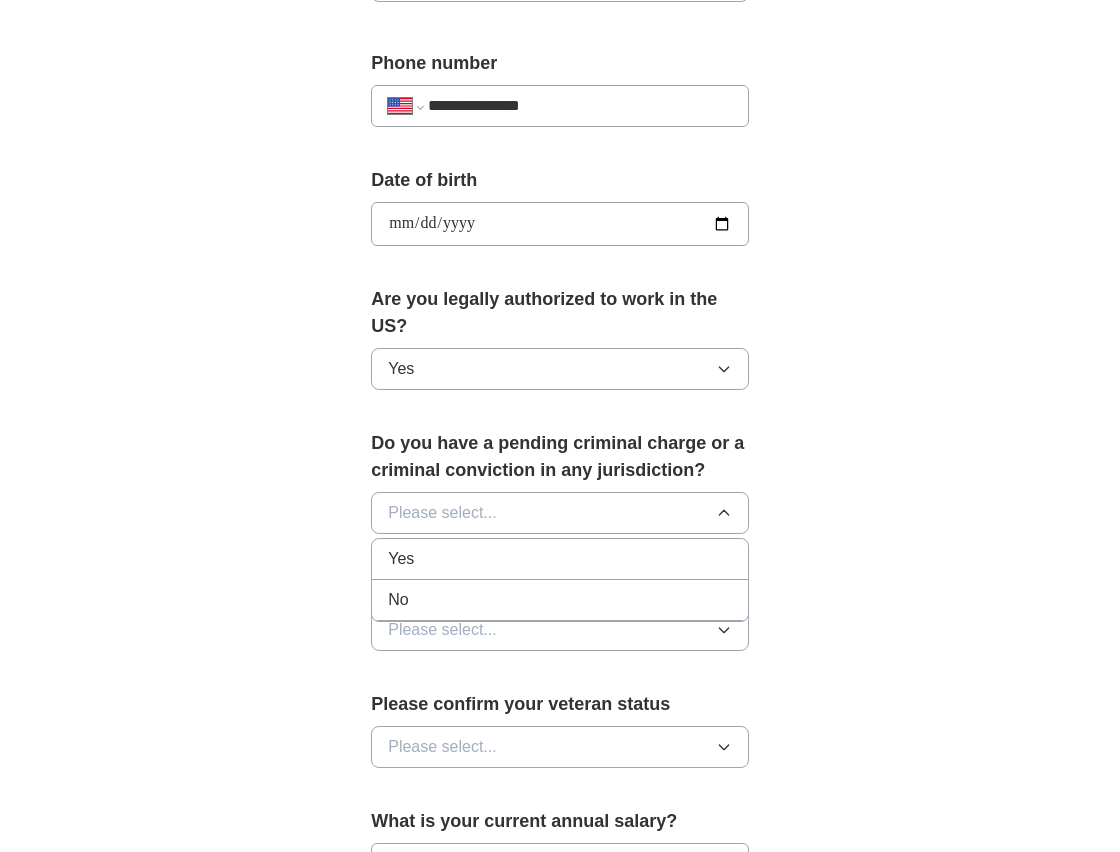 click on "No" at bounding box center (560, 600) 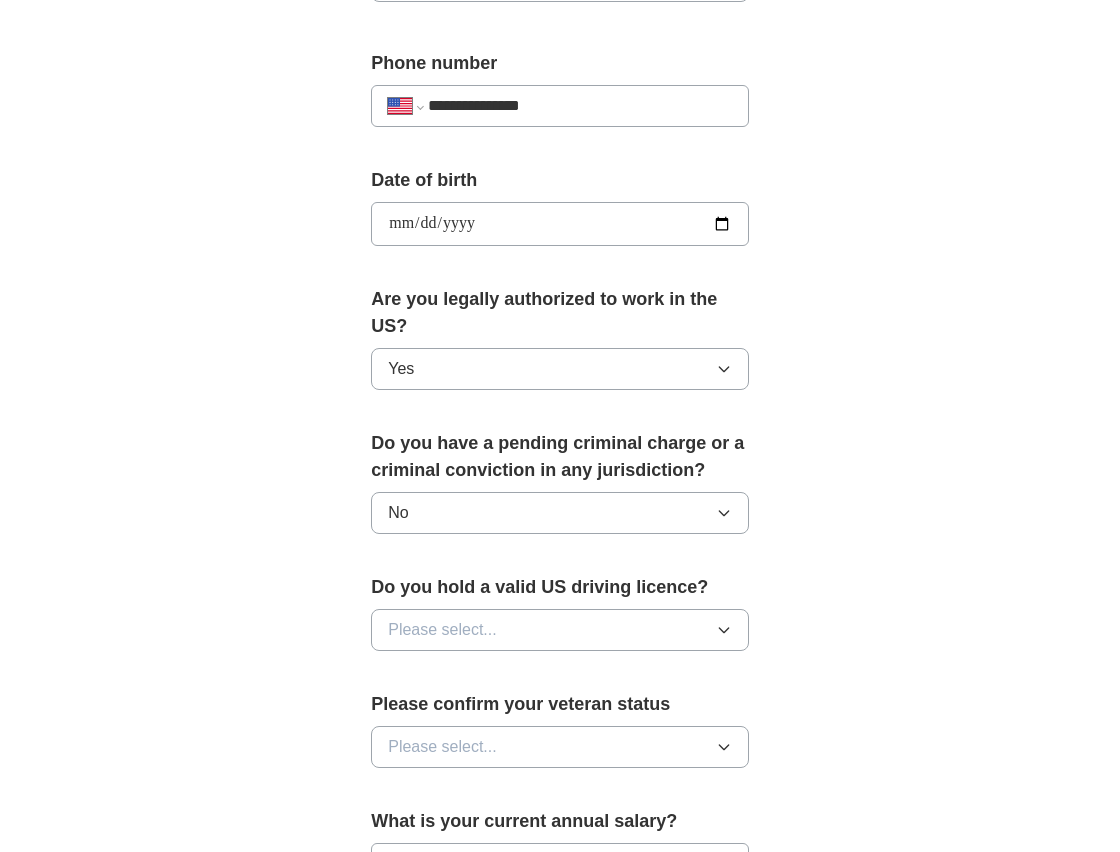 click on "Please select..." at bounding box center [442, 630] 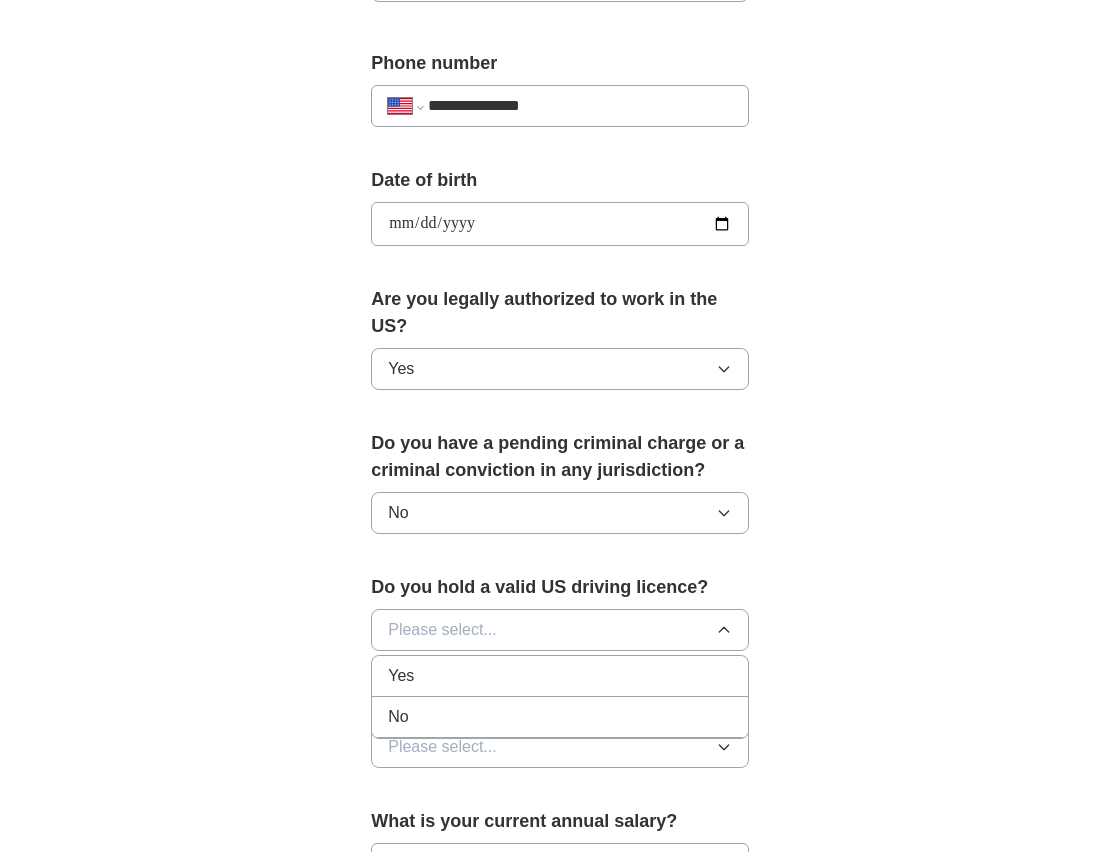 click on "No" at bounding box center (560, 717) 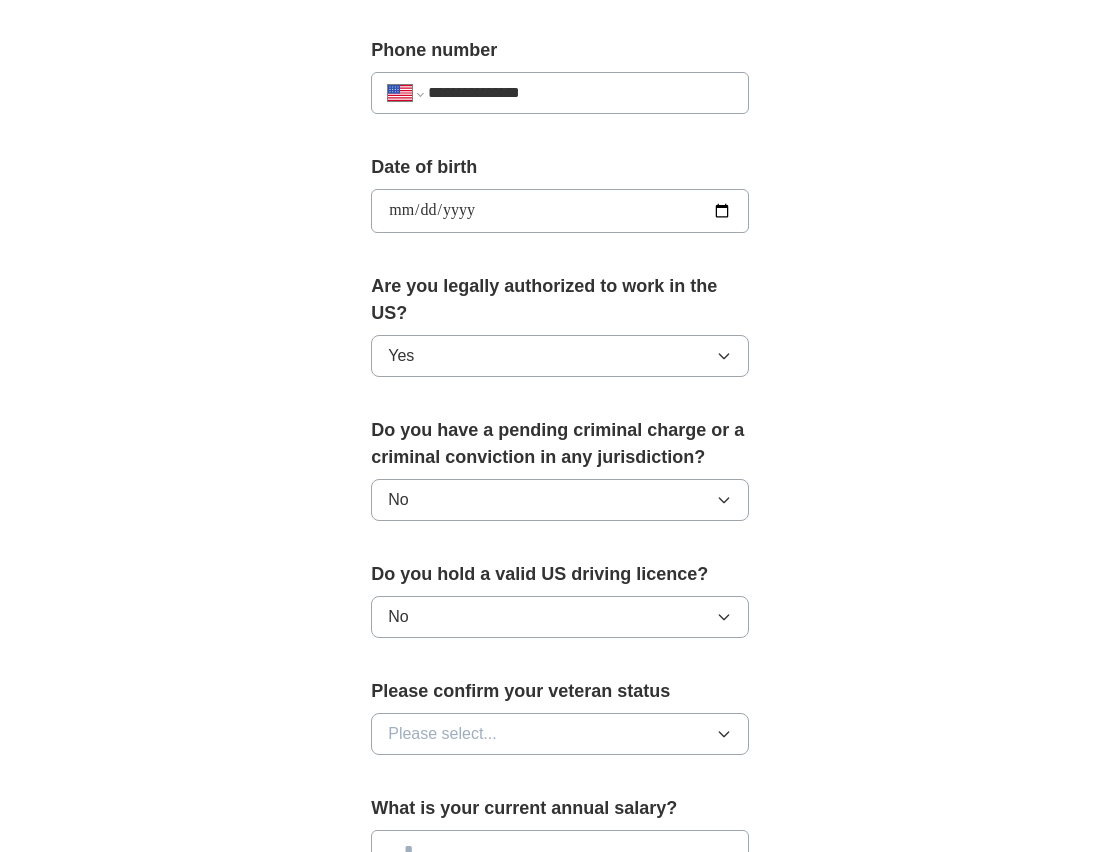 scroll, scrollTop: 1026, scrollLeft: 0, axis: vertical 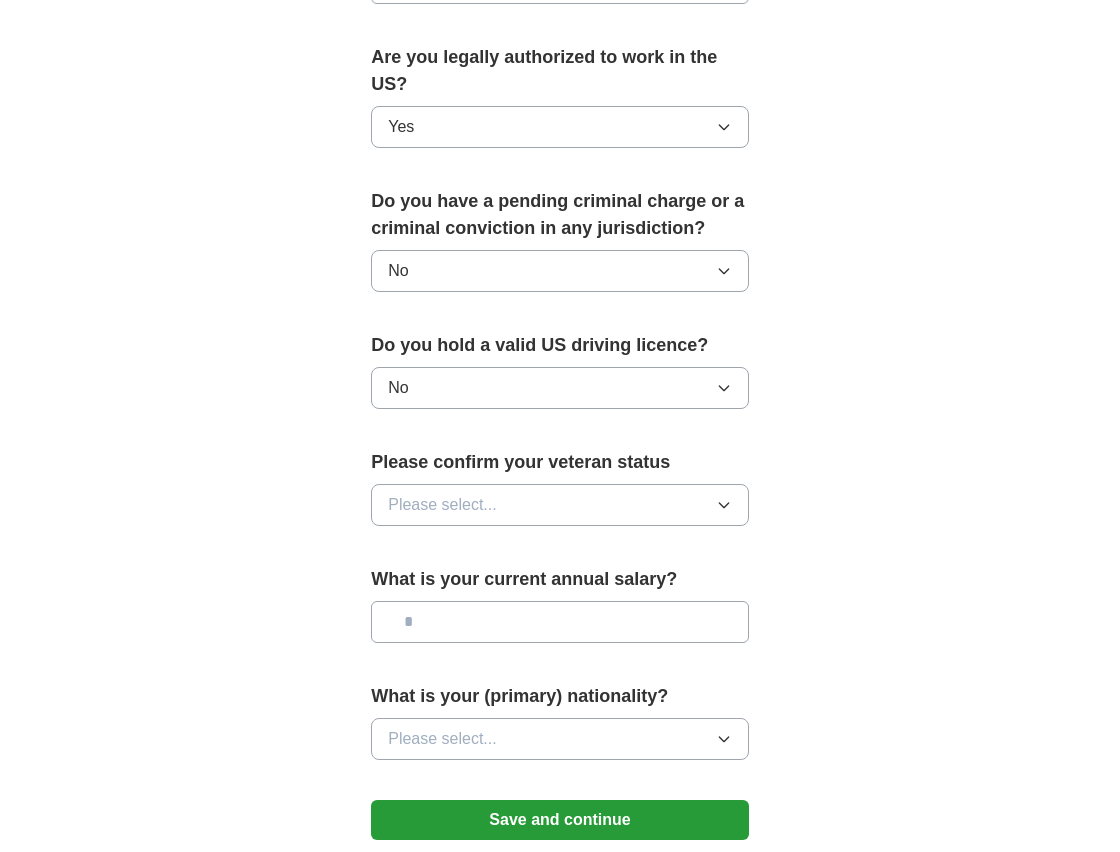 click on "Please select..." at bounding box center [560, 505] 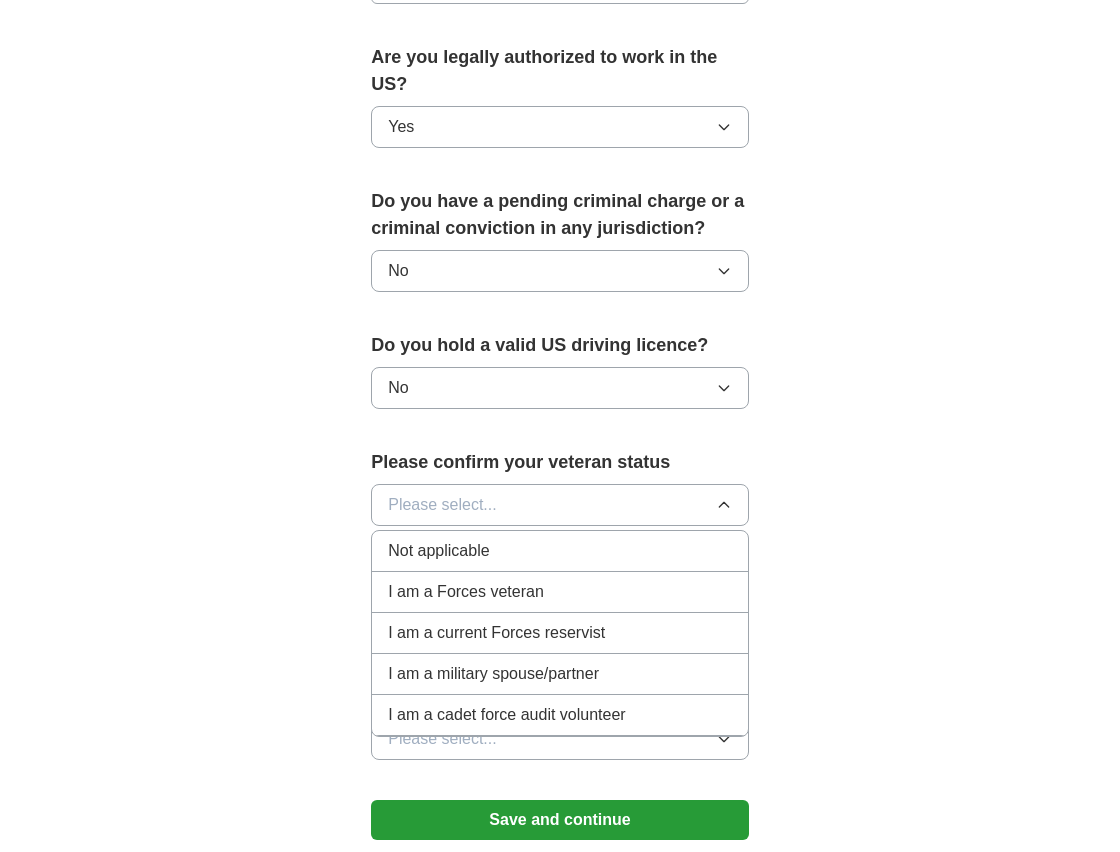 click on "Not applicable" at bounding box center (560, 551) 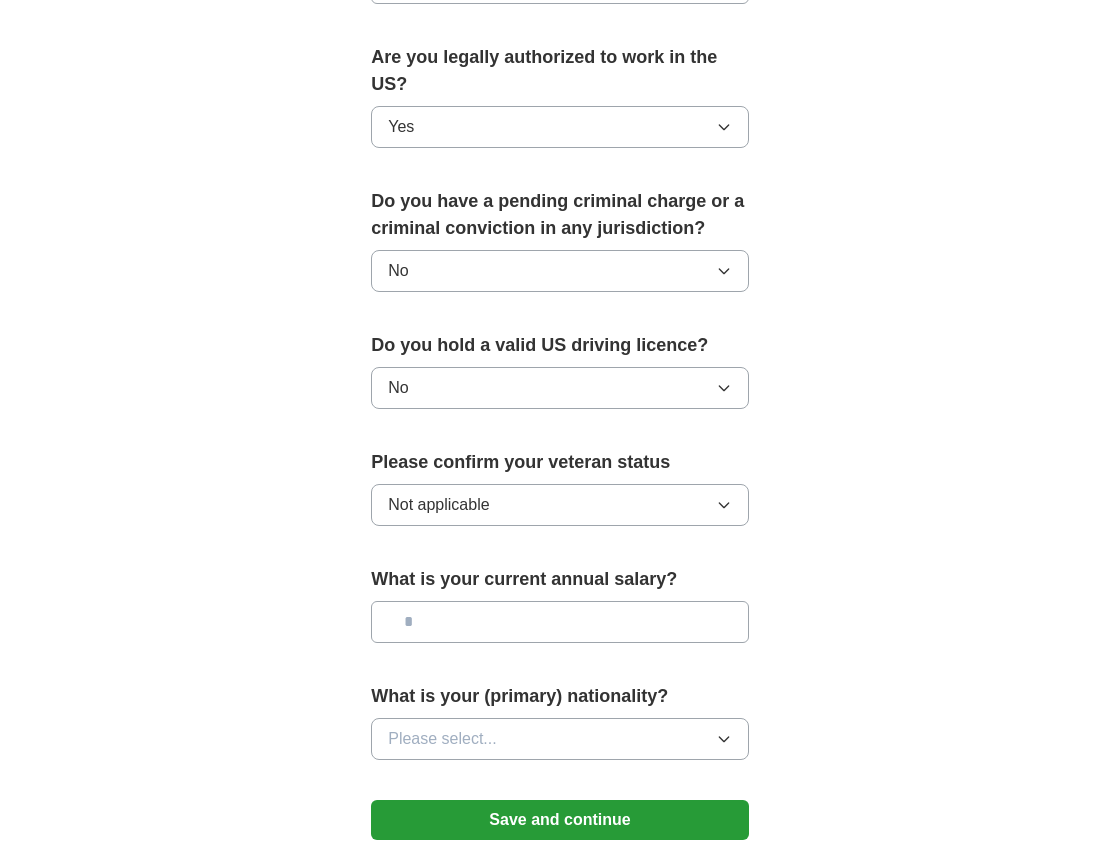 click at bounding box center (560, 622) 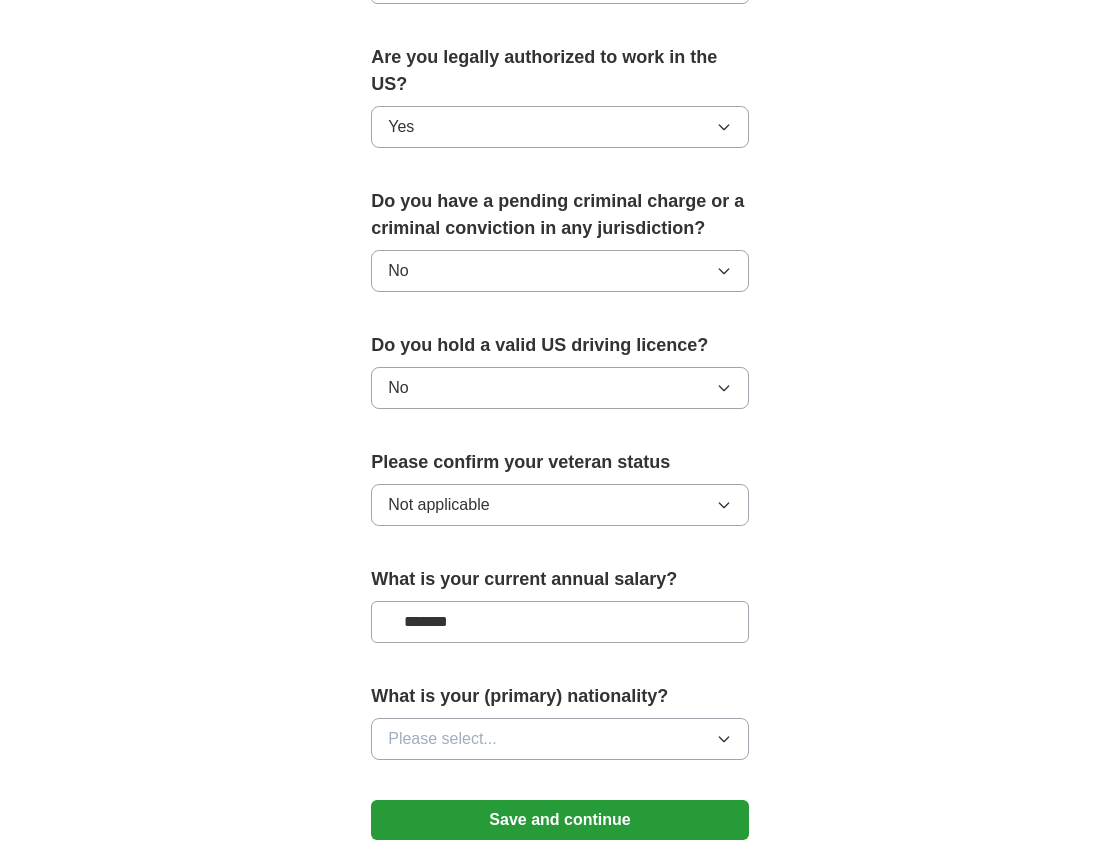 click on "*******" at bounding box center (560, 622) 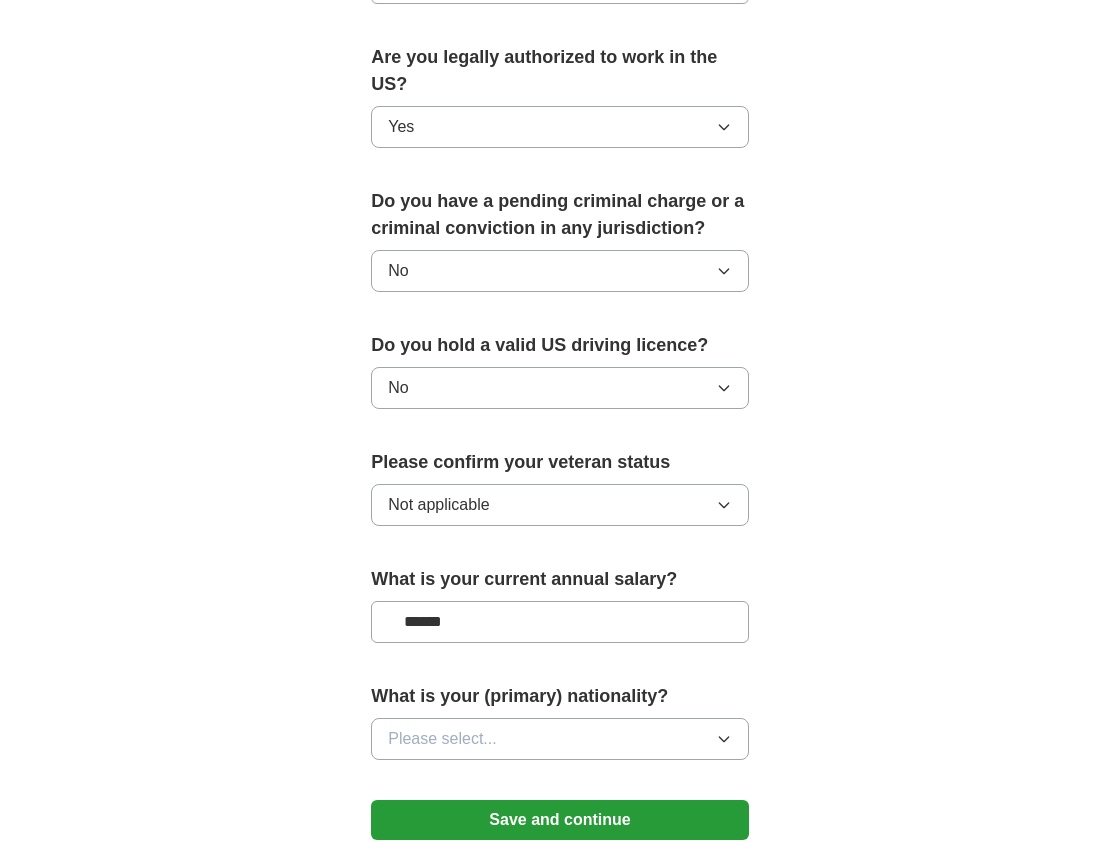 type on "**" 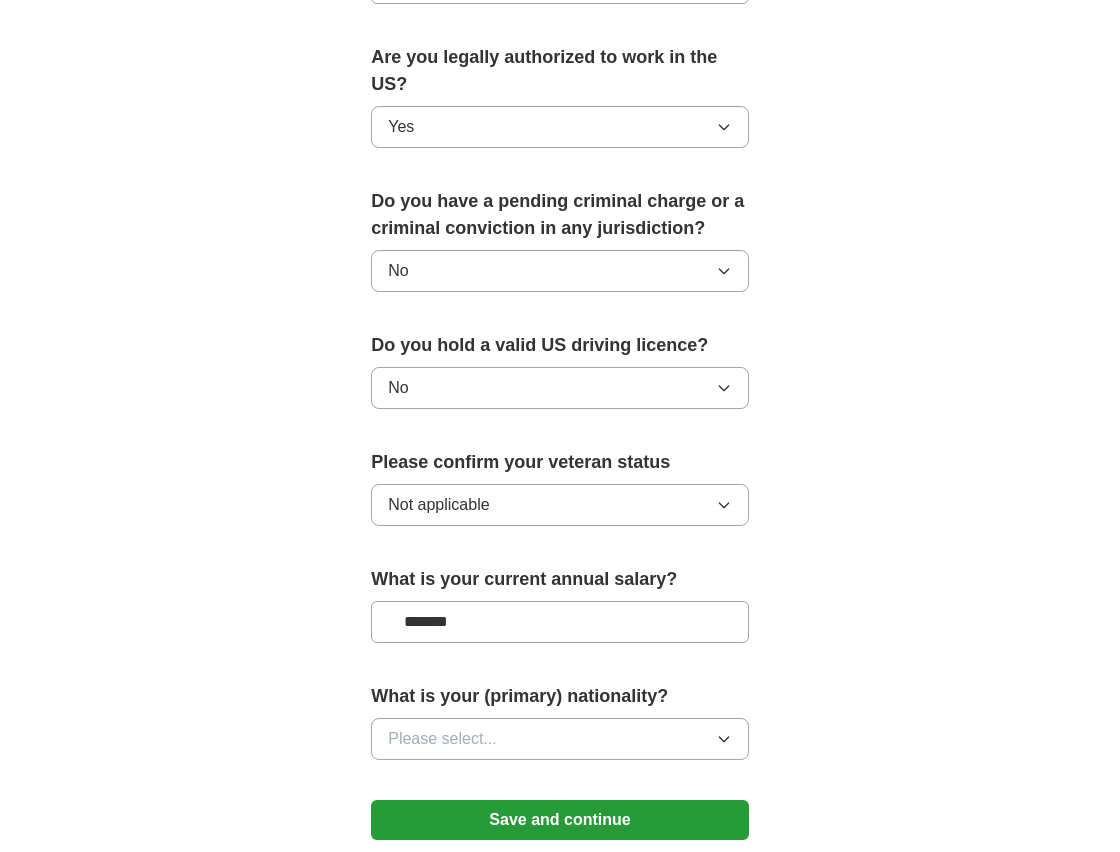 type on "*******" 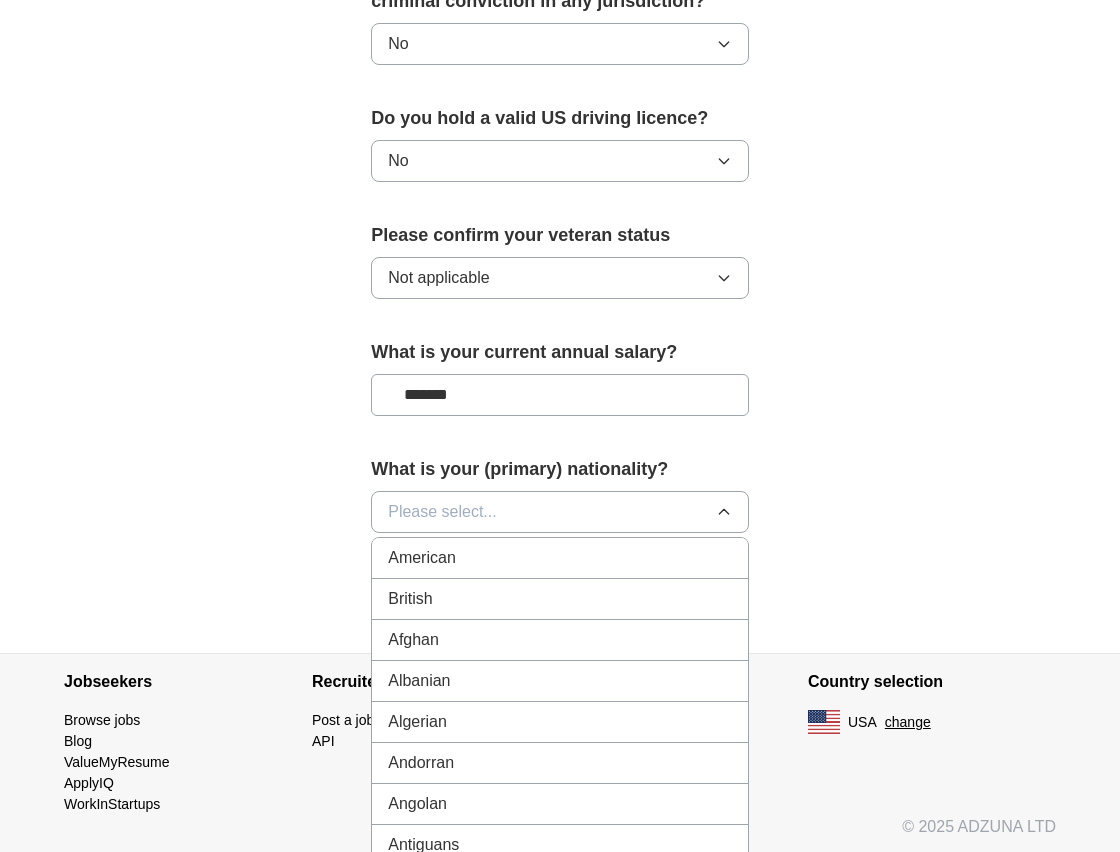 scroll, scrollTop: 1338, scrollLeft: 0, axis: vertical 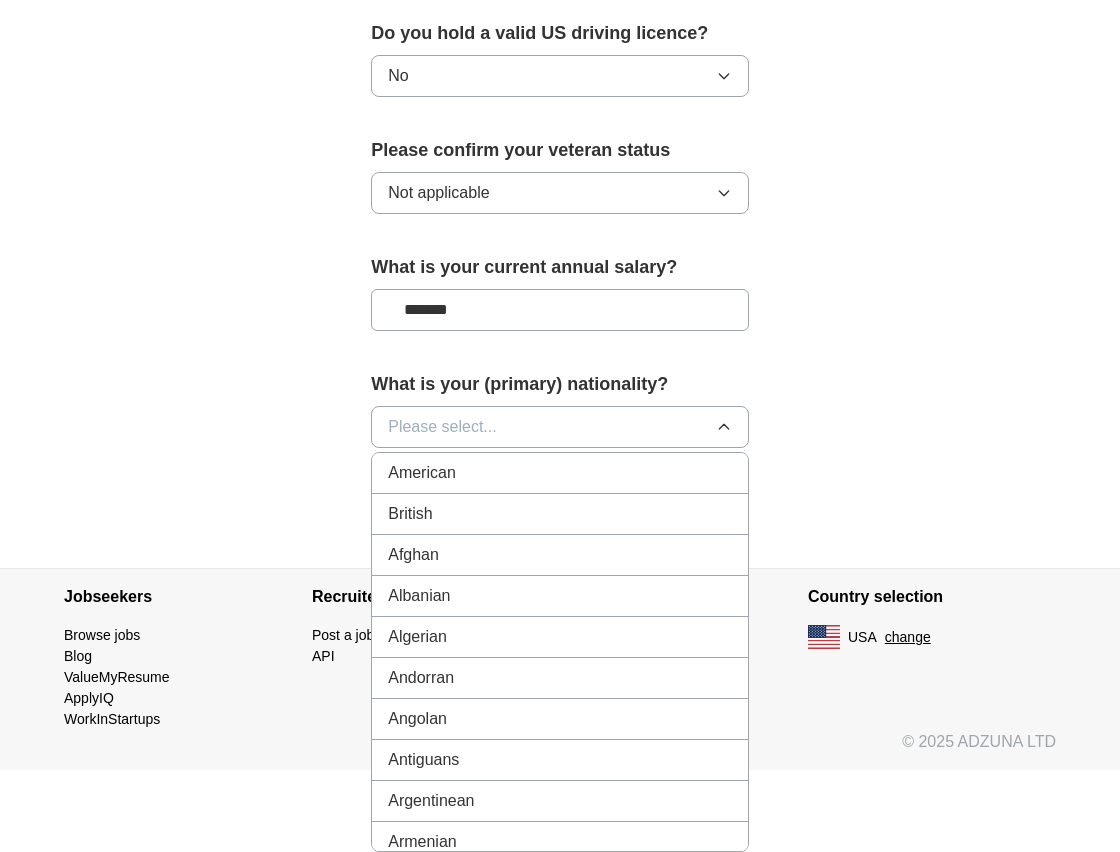 click on "American" at bounding box center (560, 473) 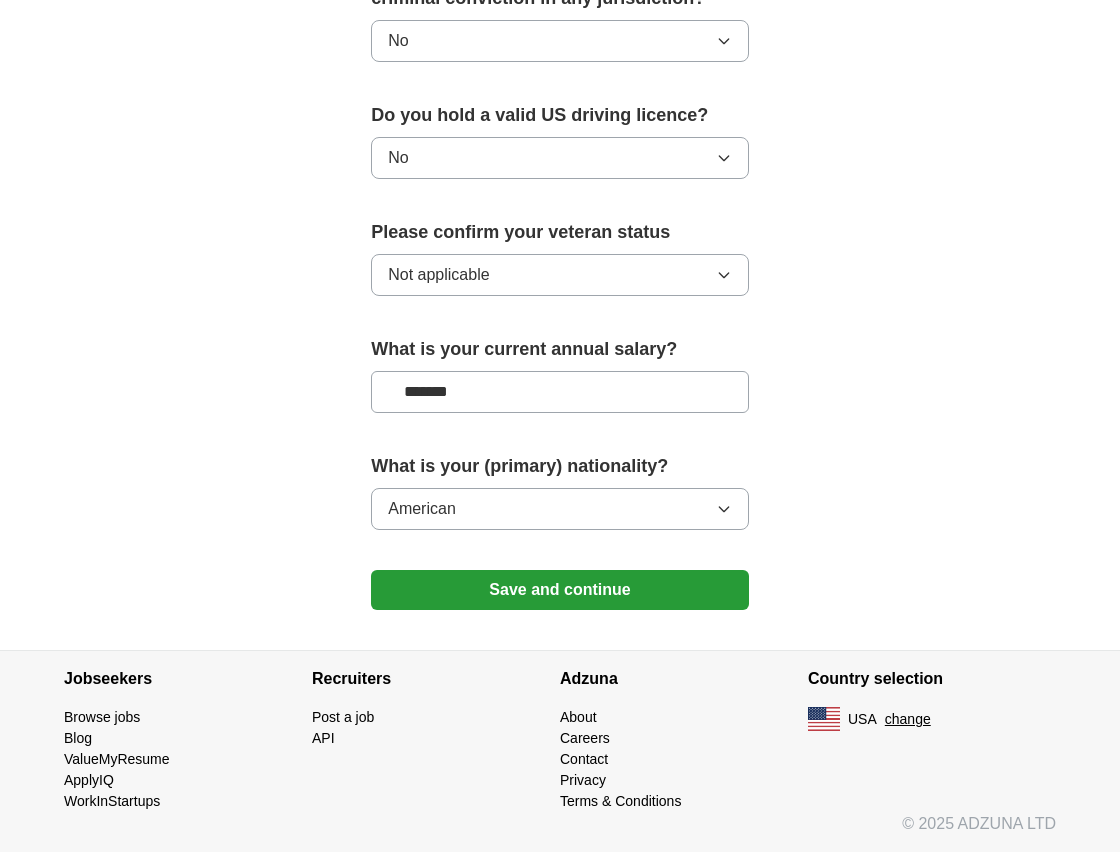 click on "Save and continue" at bounding box center [560, 590] 